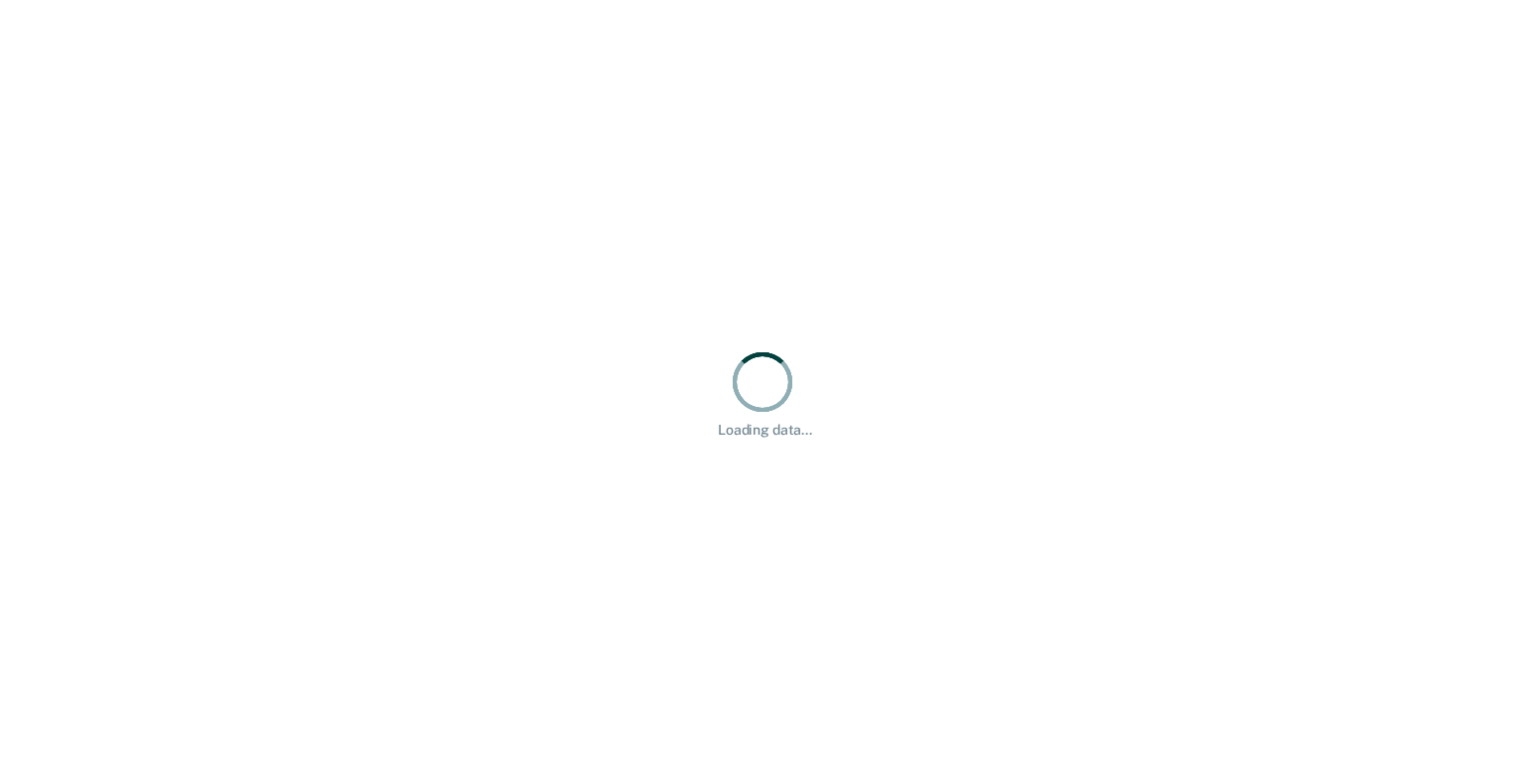 scroll, scrollTop: 0, scrollLeft: 0, axis: both 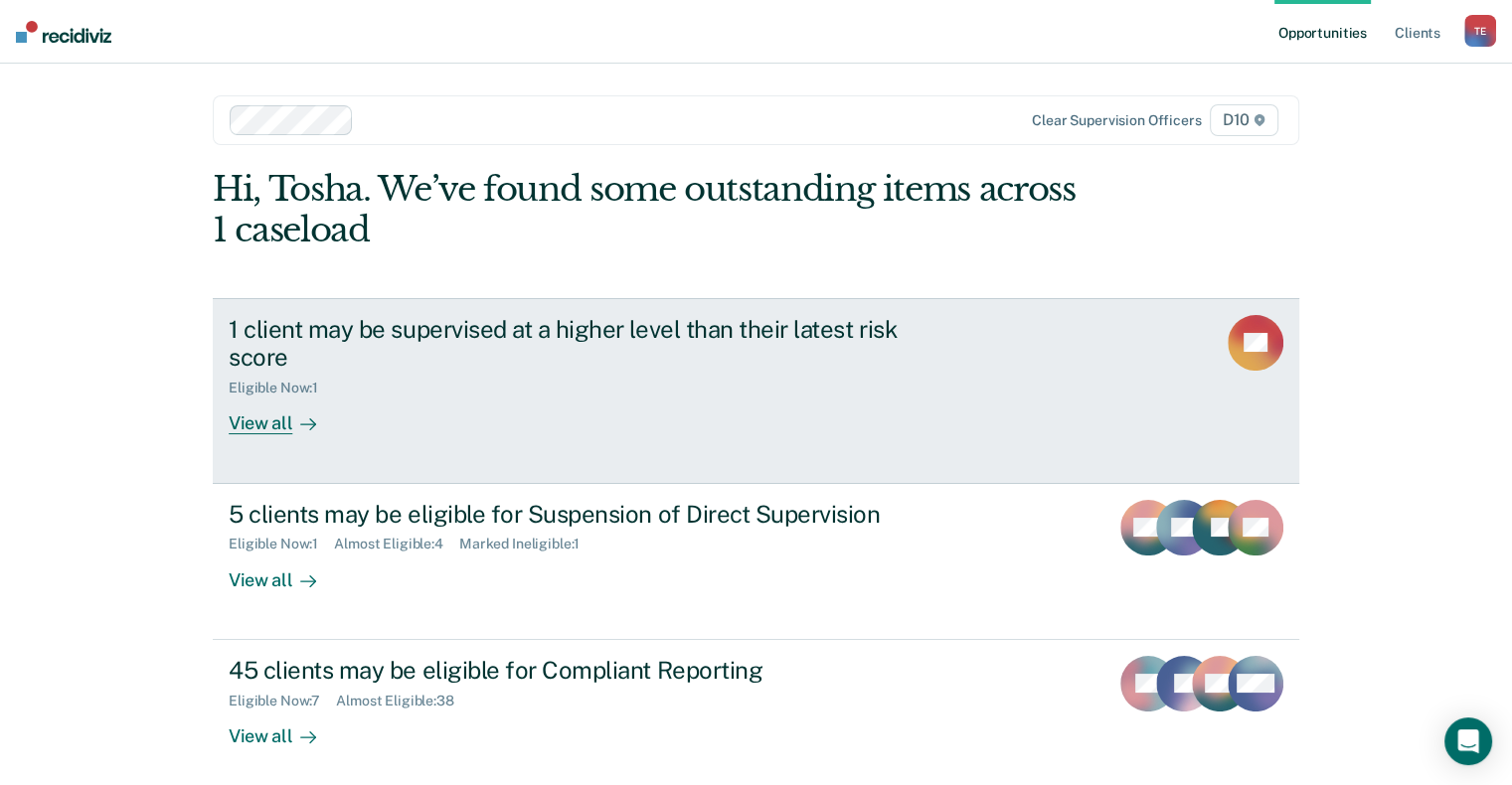 click at bounding box center (304, 423) 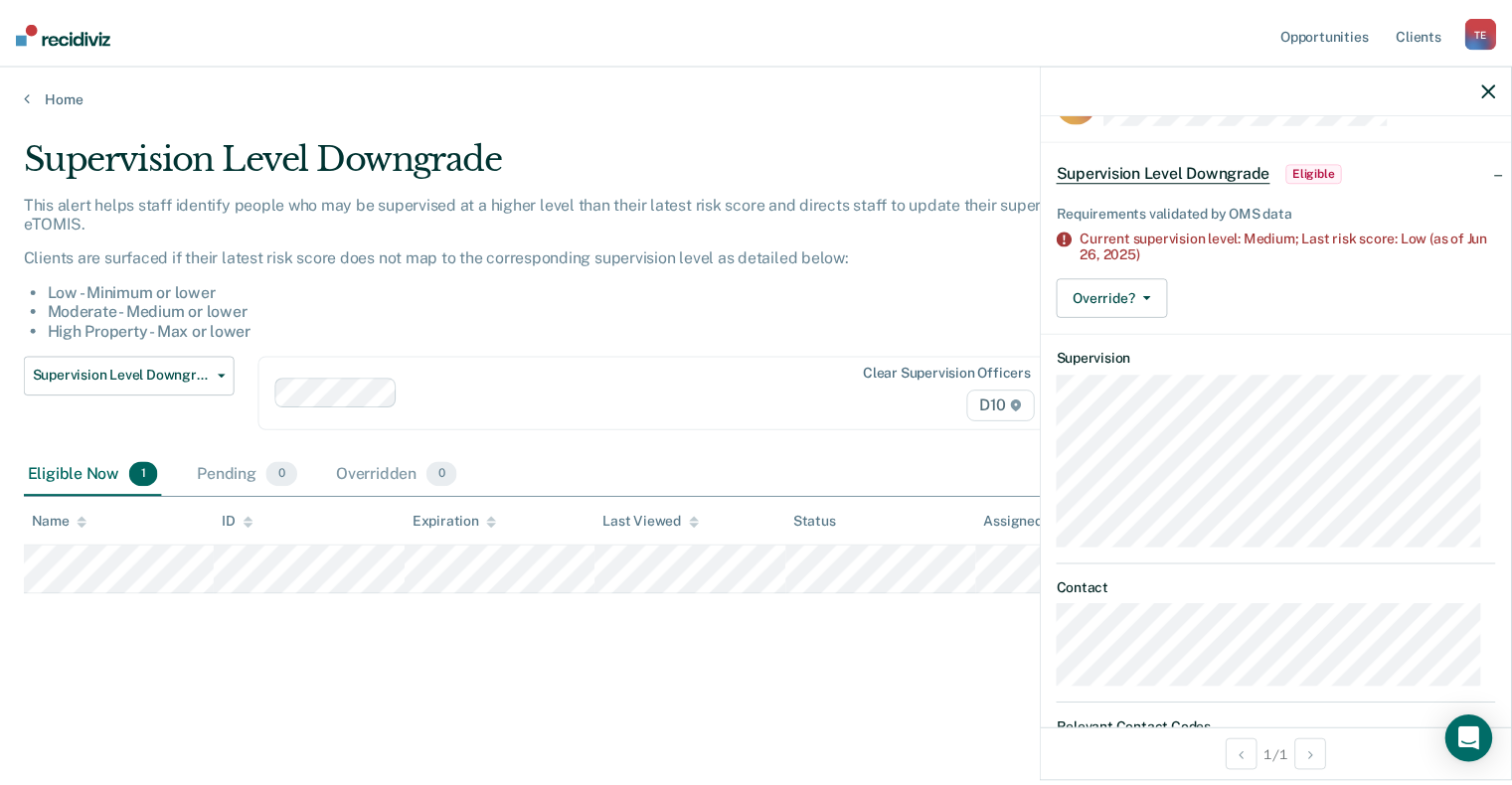scroll, scrollTop: 0, scrollLeft: 0, axis: both 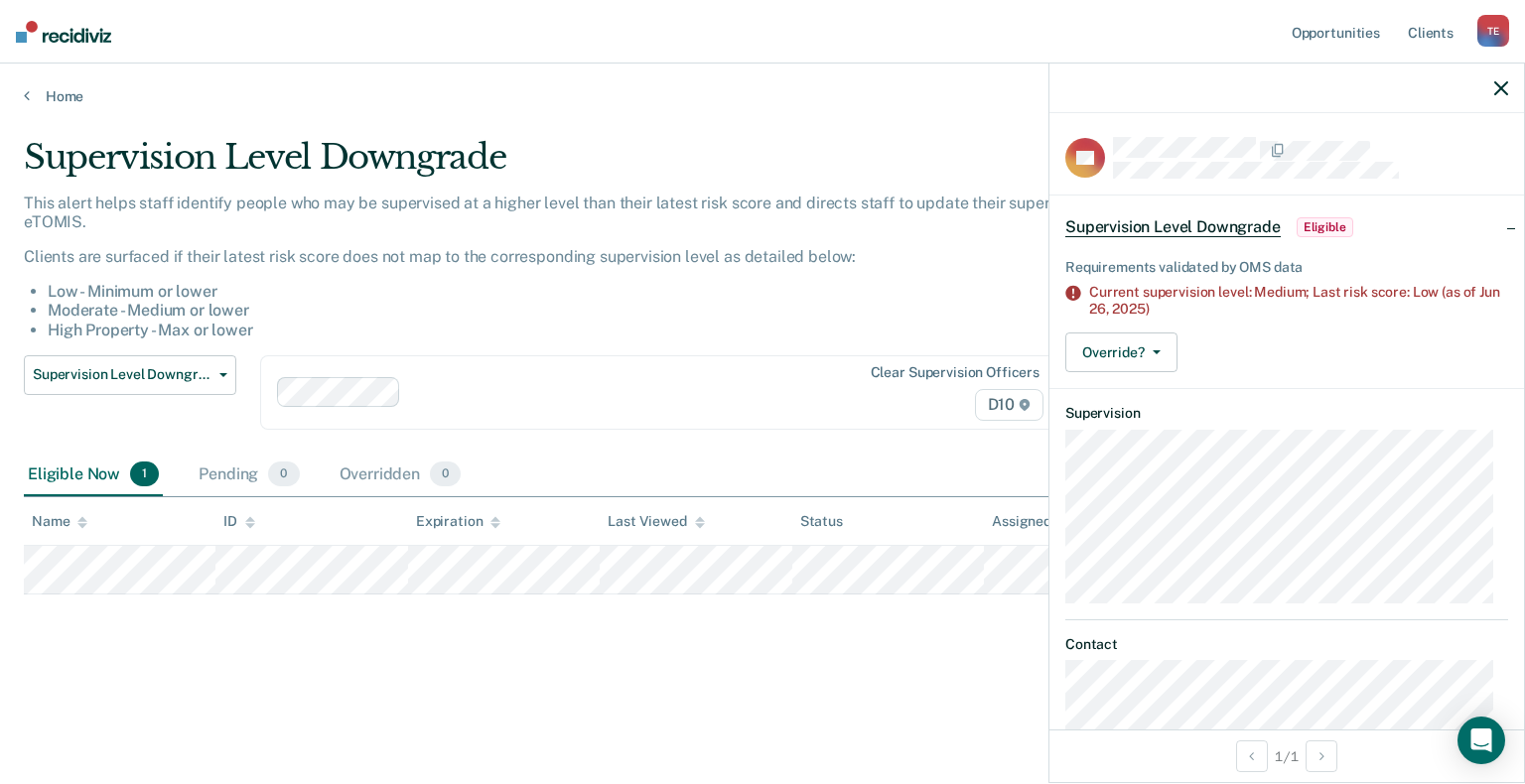 click at bounding box center (1501, 88) 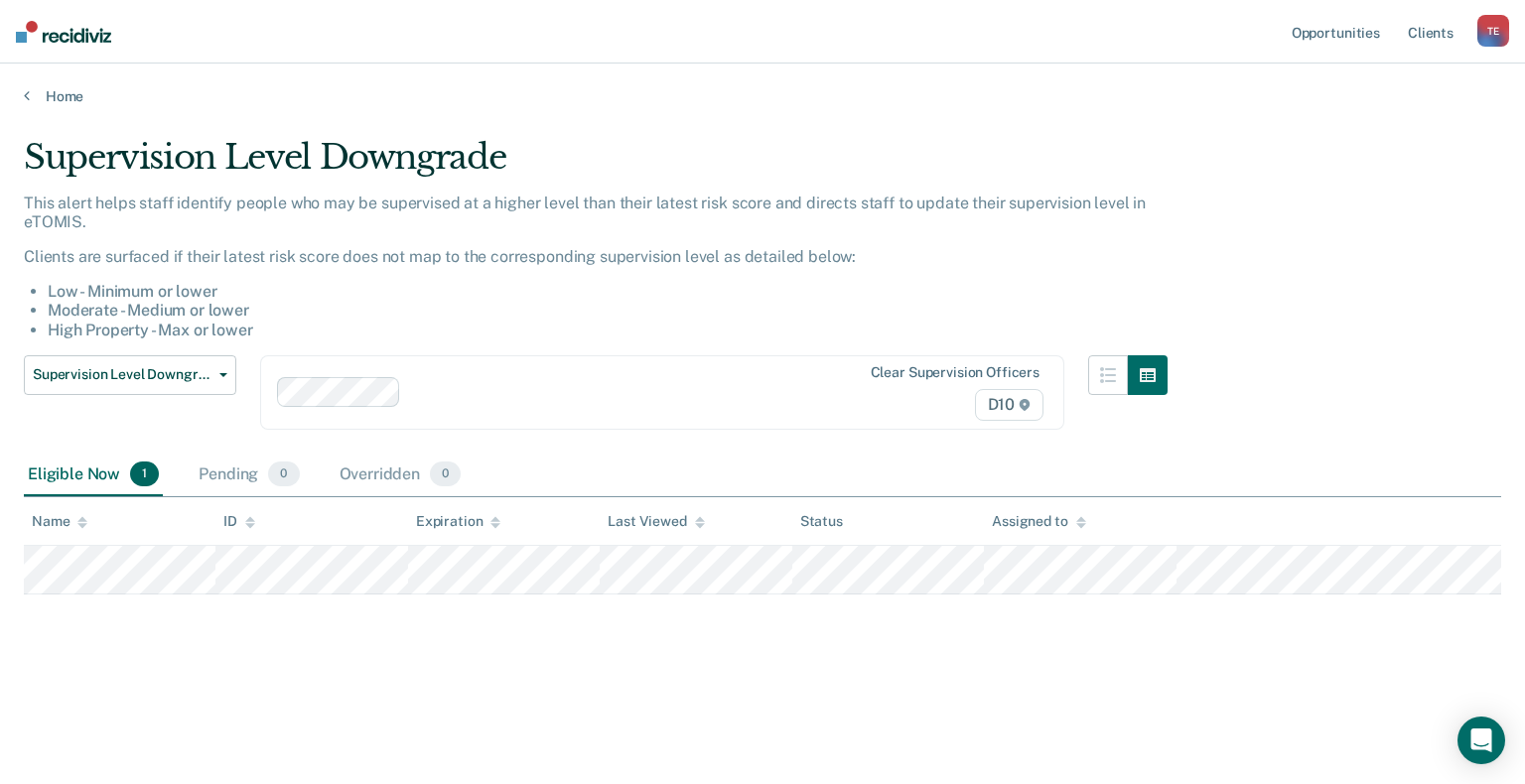 click on "Moderate - Medium or lower" at bounding box center (608, 310) 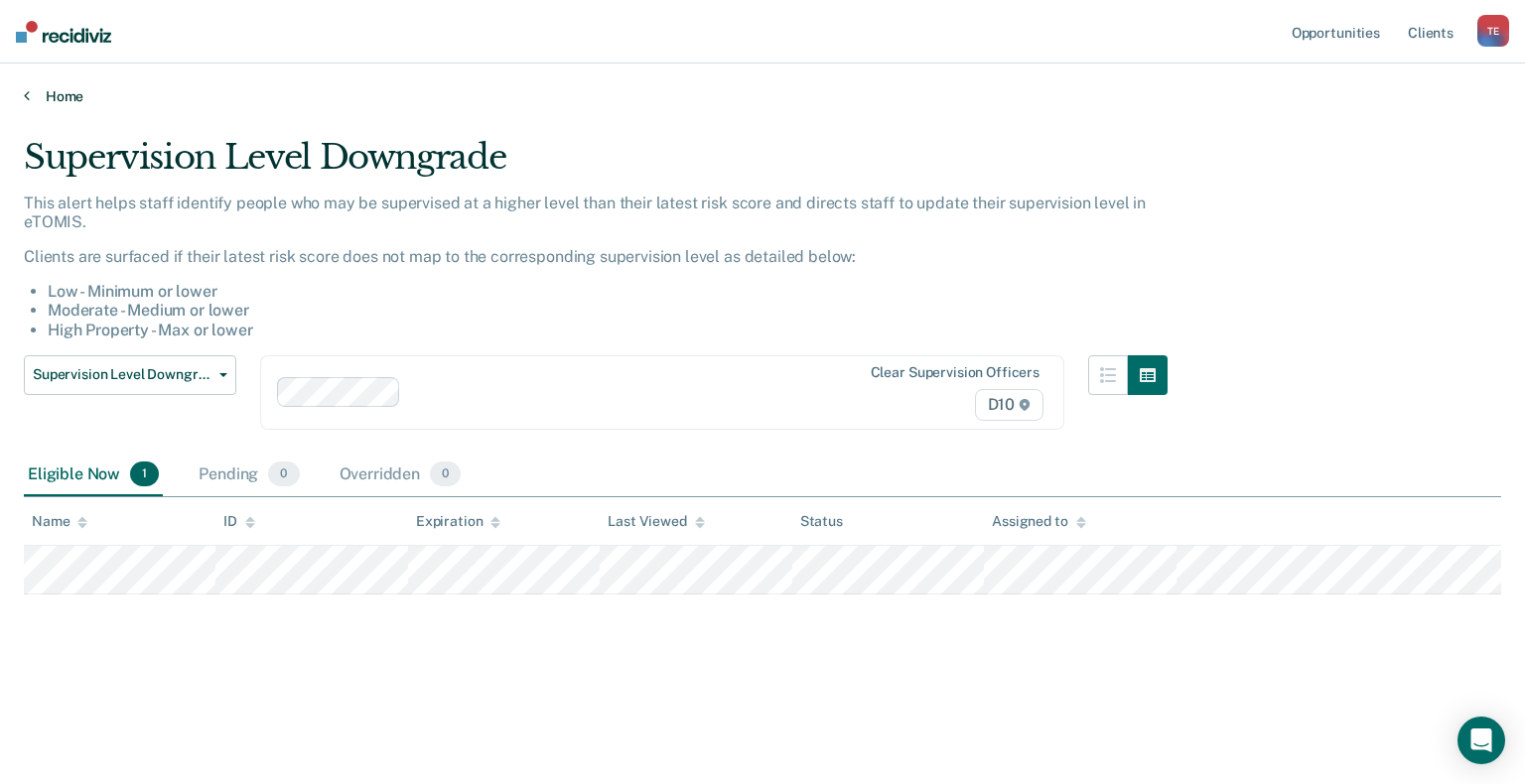 click on "Home" at bounding box center [762, 96] 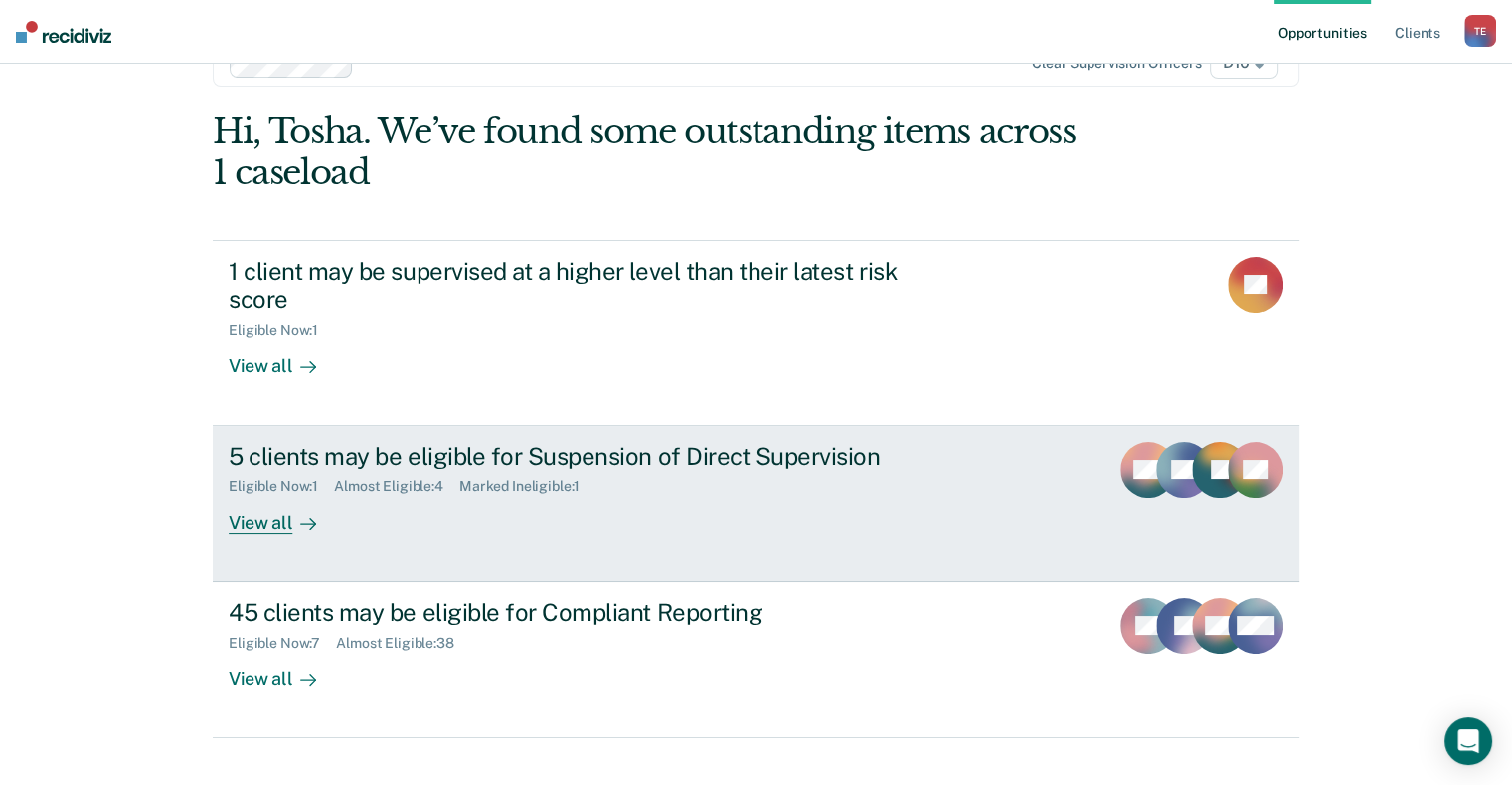 scroll, scrollTop: 88, scrollLeft: 0, axis: vertical 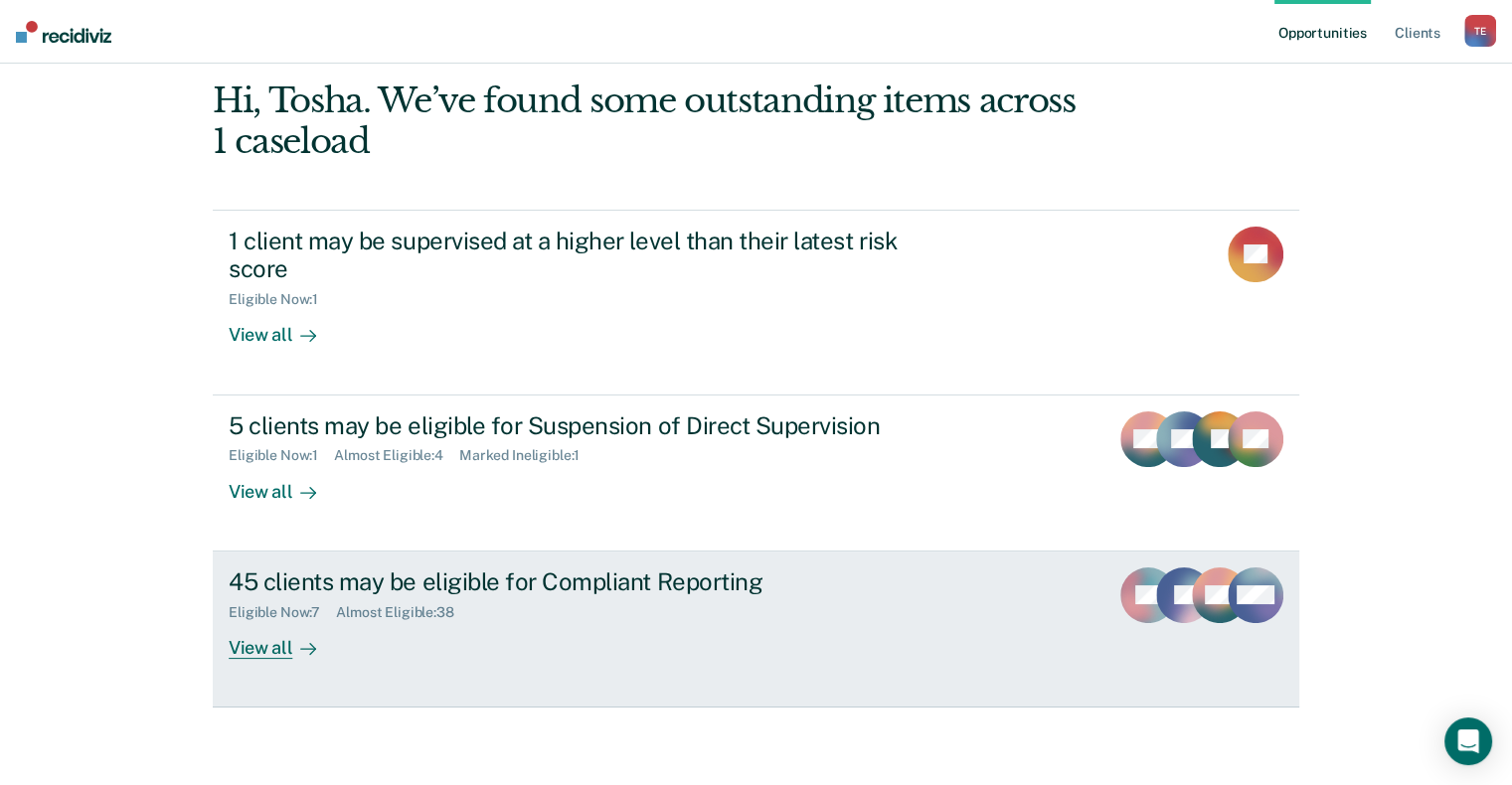 click on "View all" at bounding box center (284, 639) 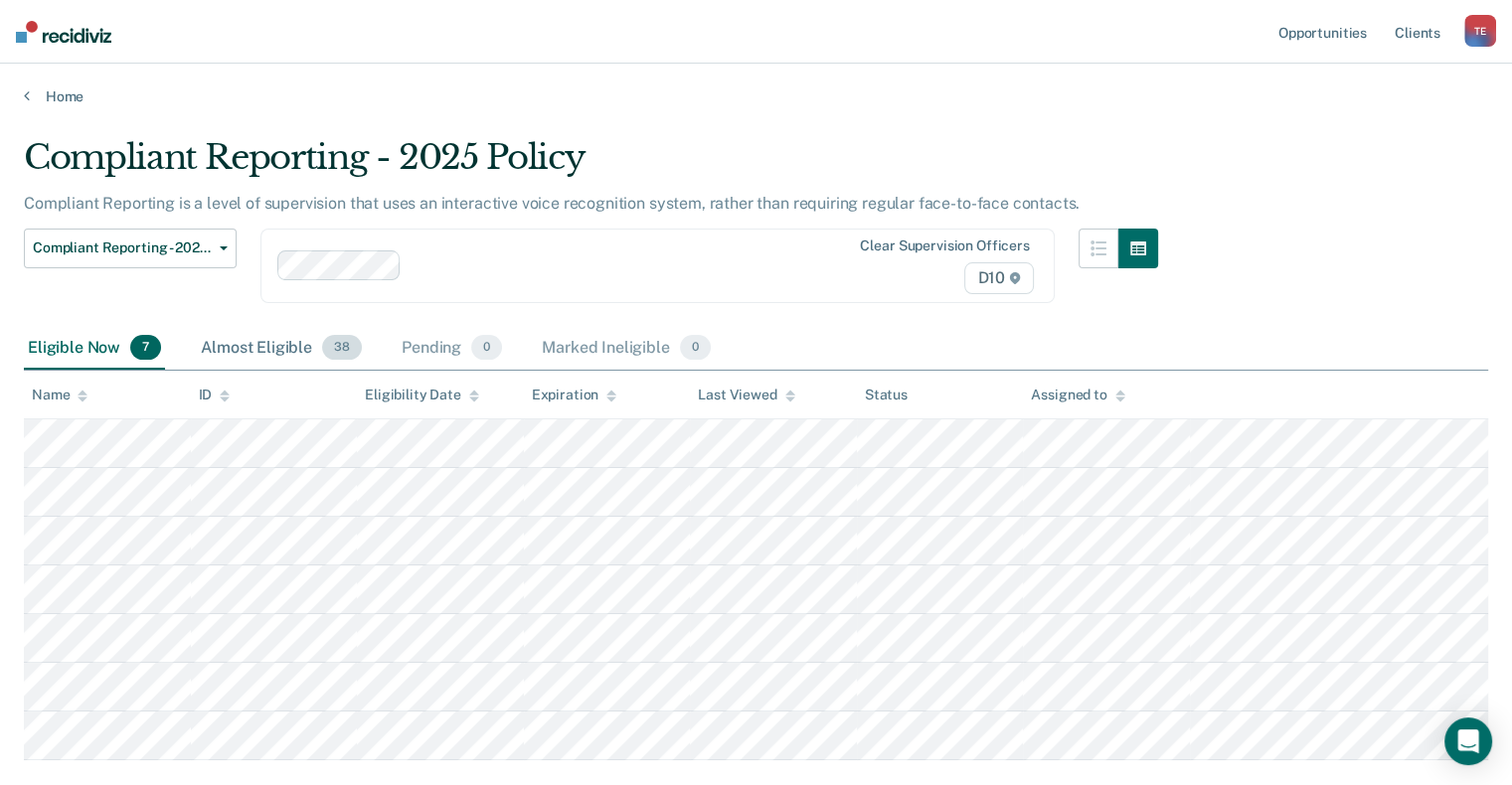click on "Almost Eligible 38" at bounding box center [281, 349] 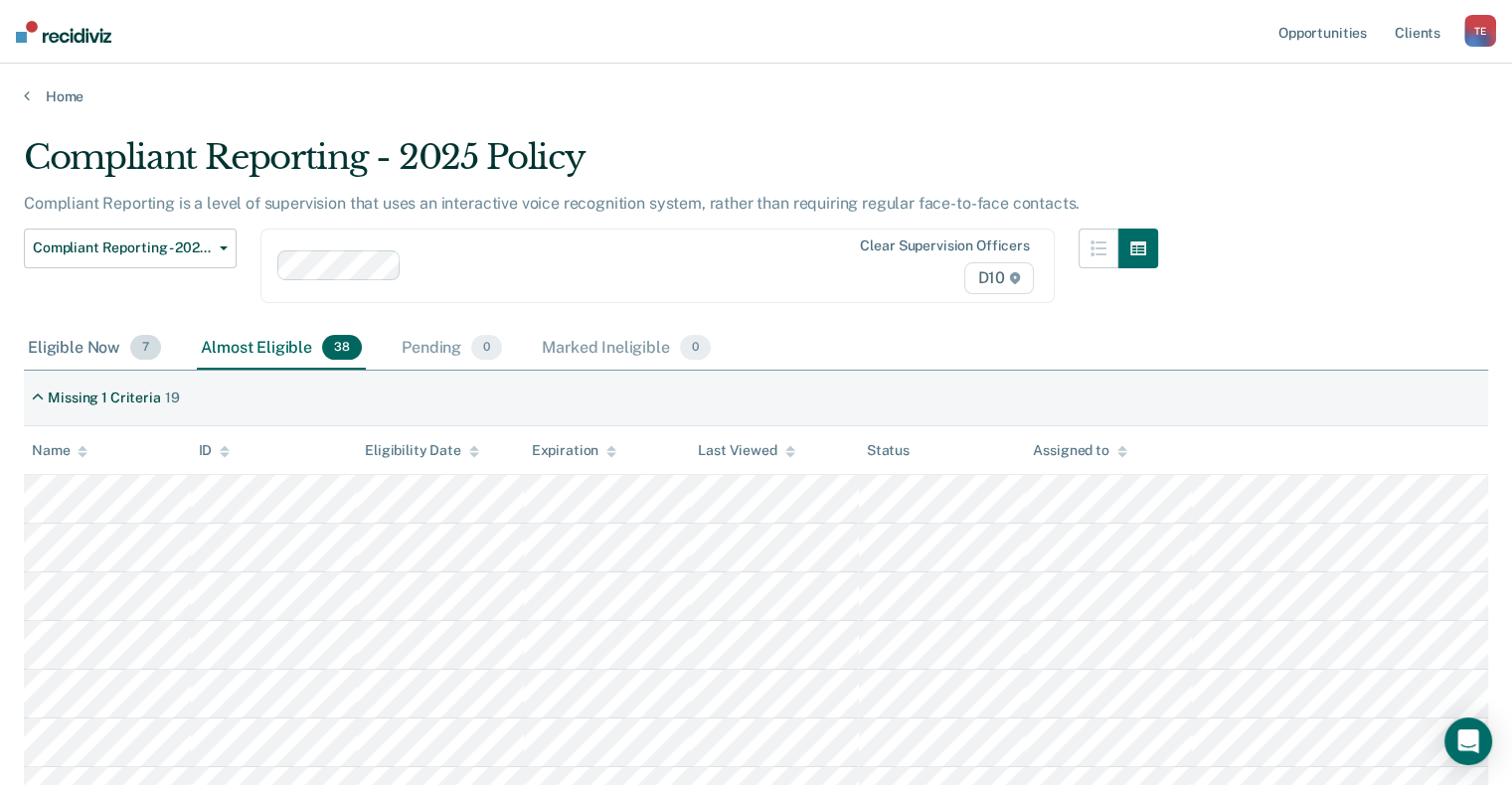 click on "Eligible Now 7" at bounding box center (94, 349) 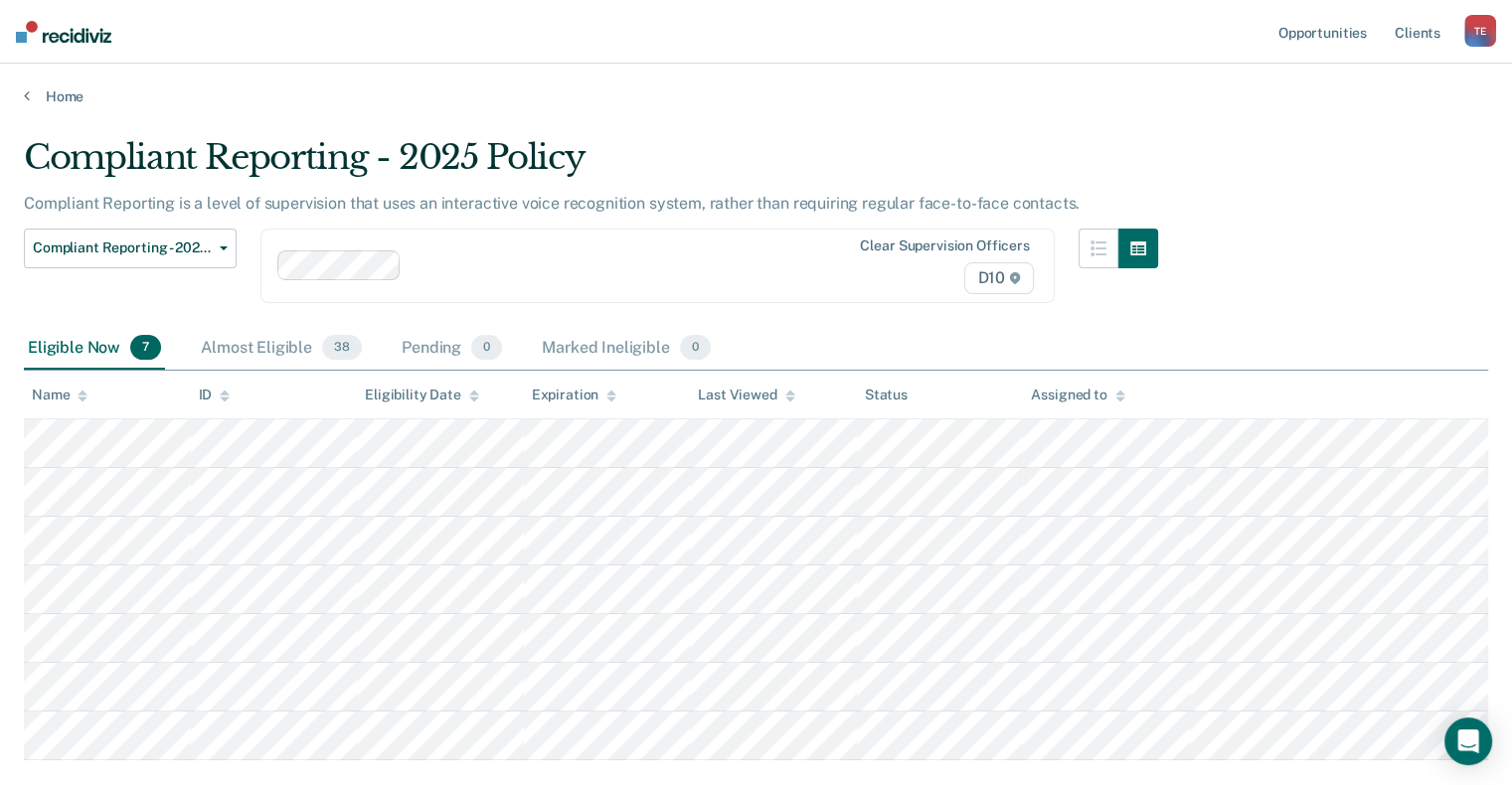 click on "Opportunities Client s Tosha J. Erwin T E Profile How it works Log Out" at bounding box center (756, 32) 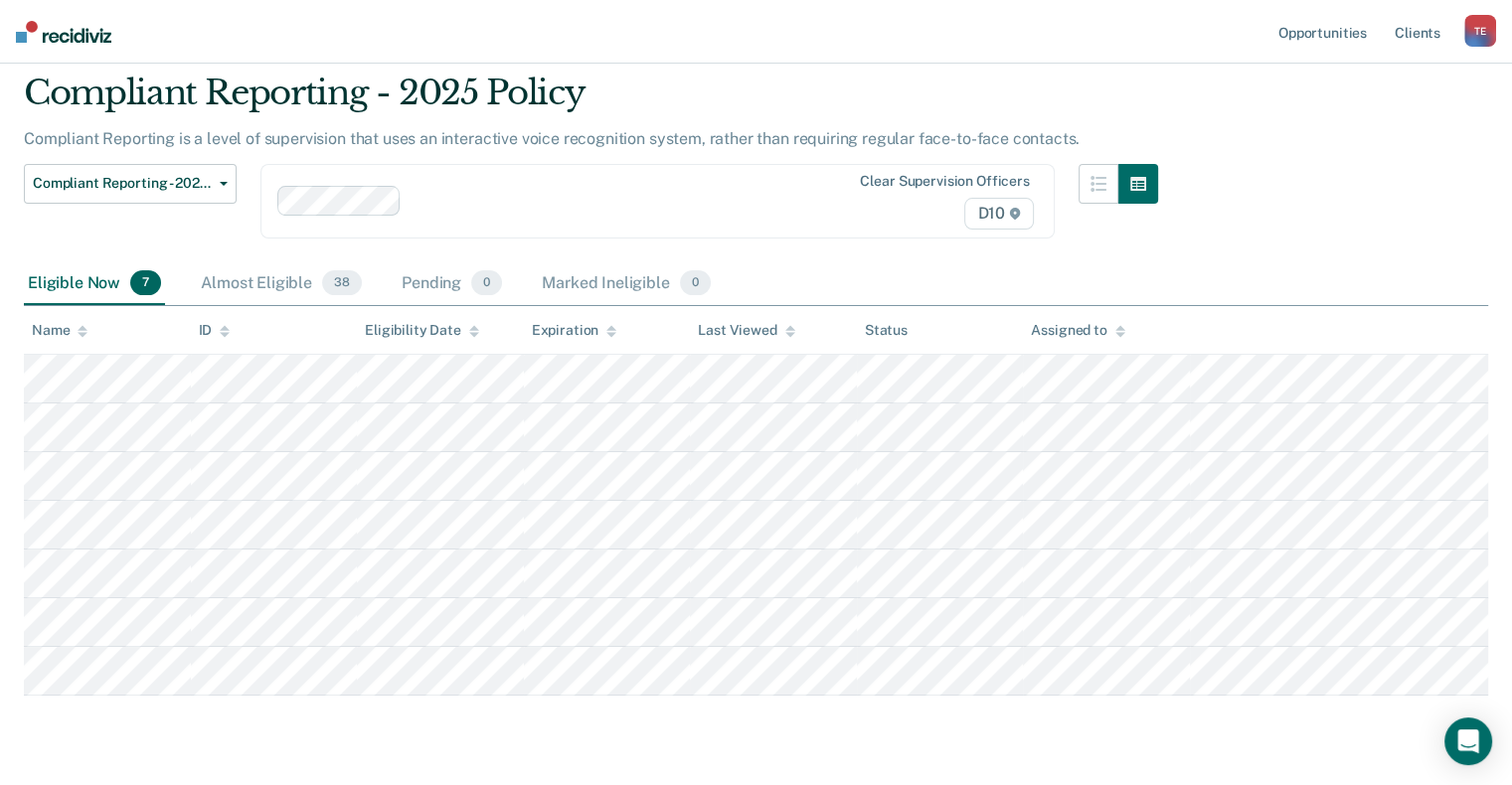 scroll, scrollTop: 99, scrollLeft: 0, axis: vertical 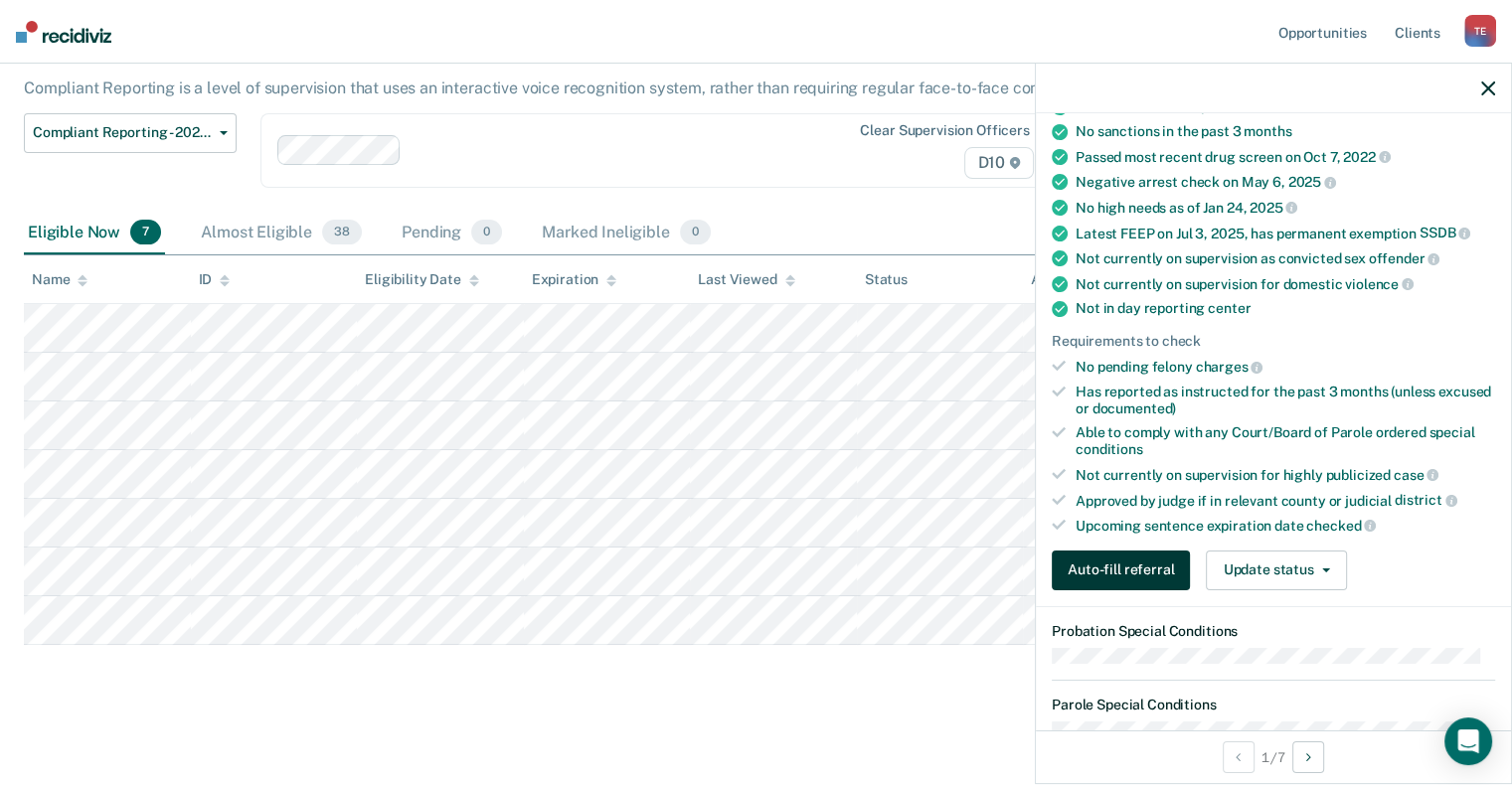 click on "Auto-fill referral" at bounding box center [1120, 570] 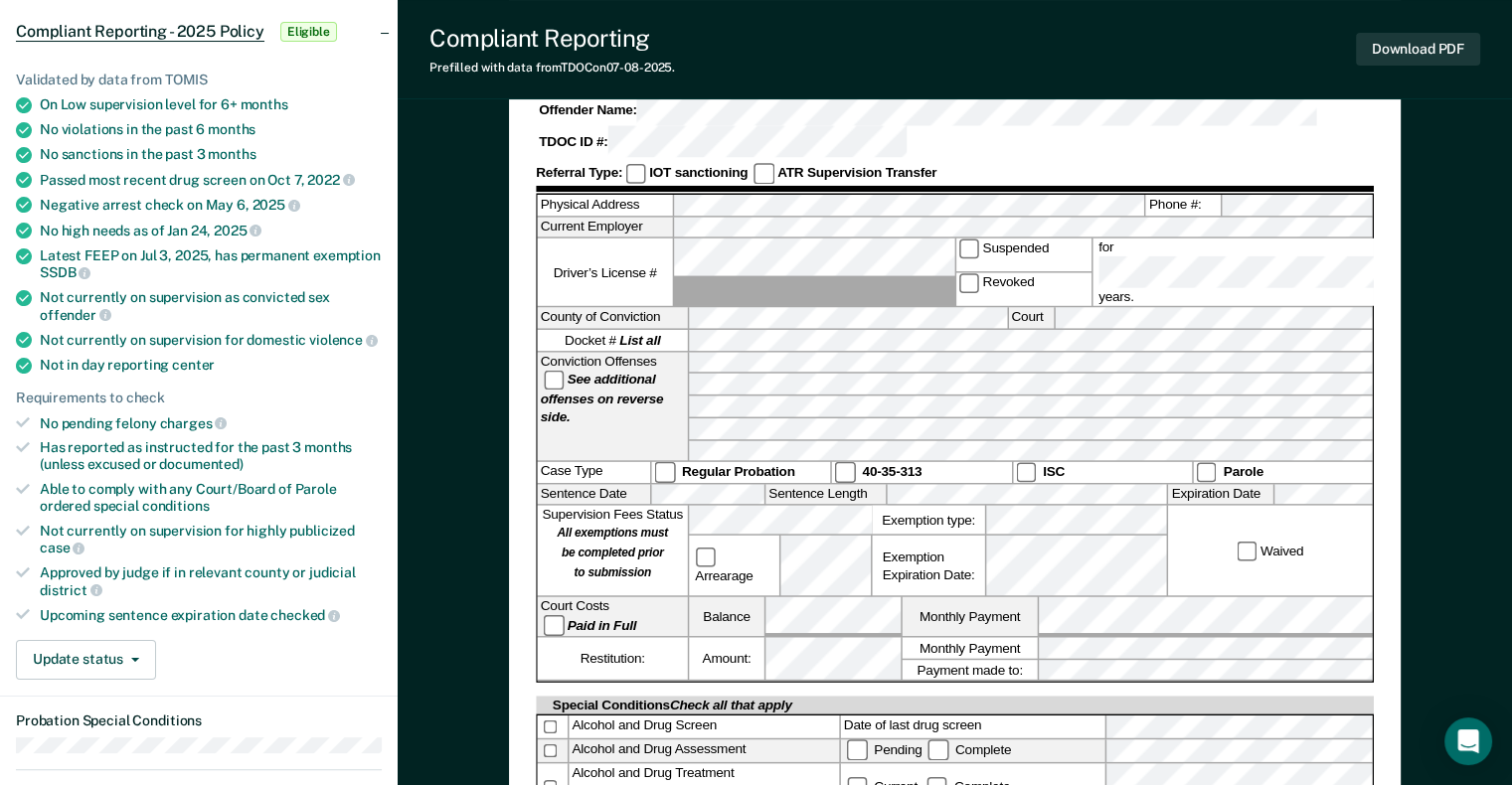 scroll, scrollTop: 199, scrollLeft: 0, axis: vertical 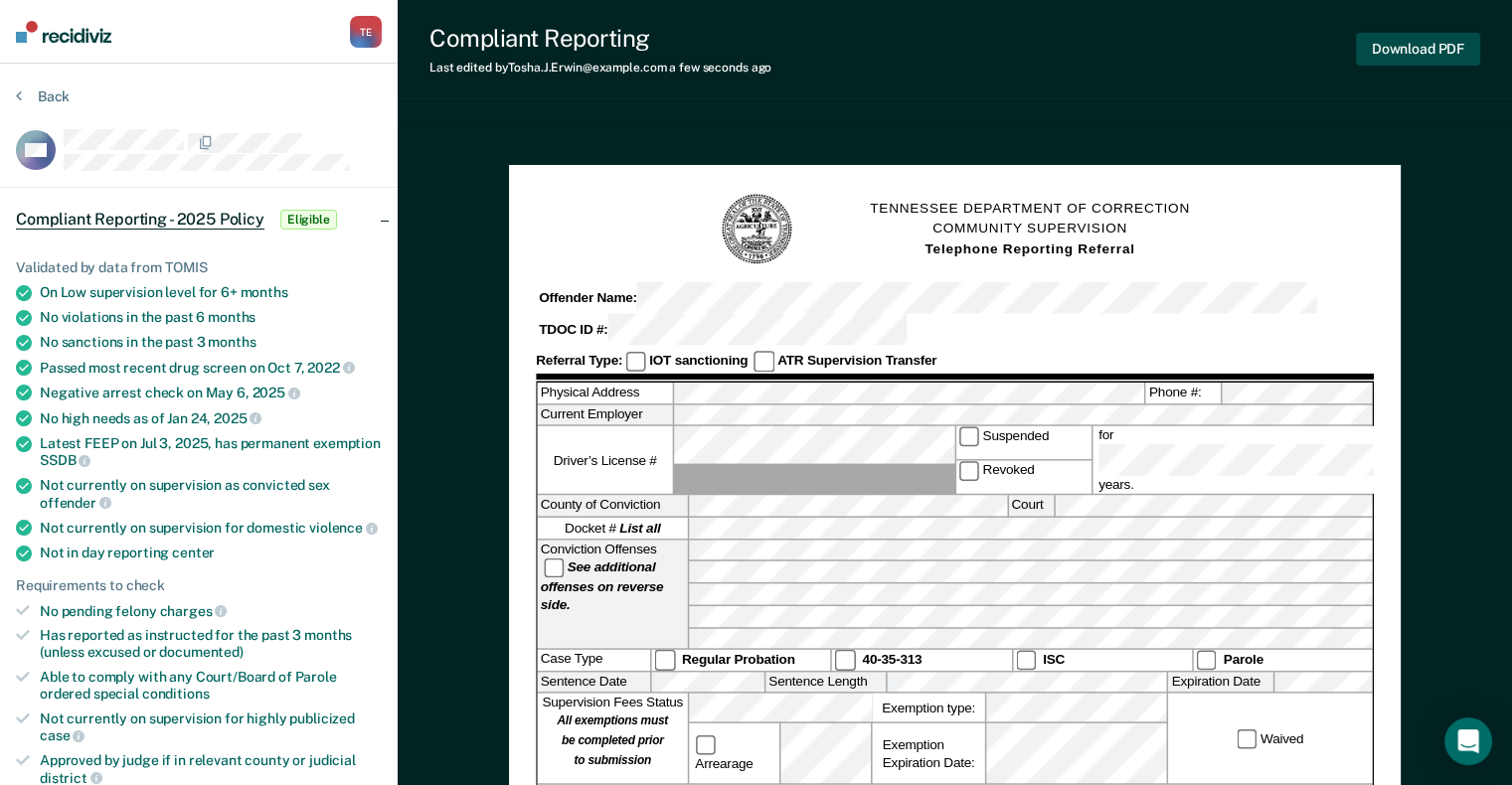 click on "Download PDF" at bounding box center [1418, 49] 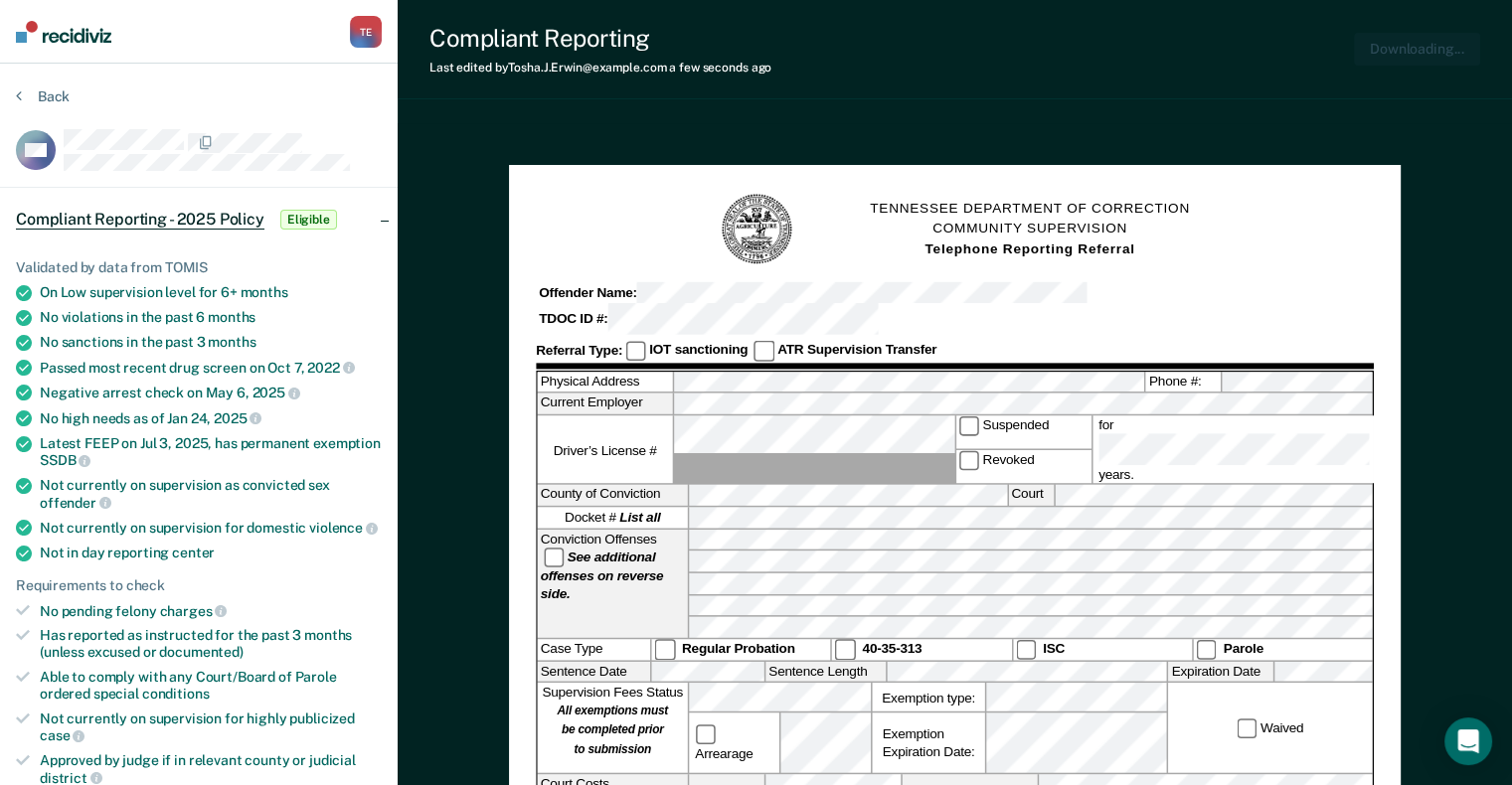 scroll, scrollTop: 0, scrollLeft: 0, axis: both 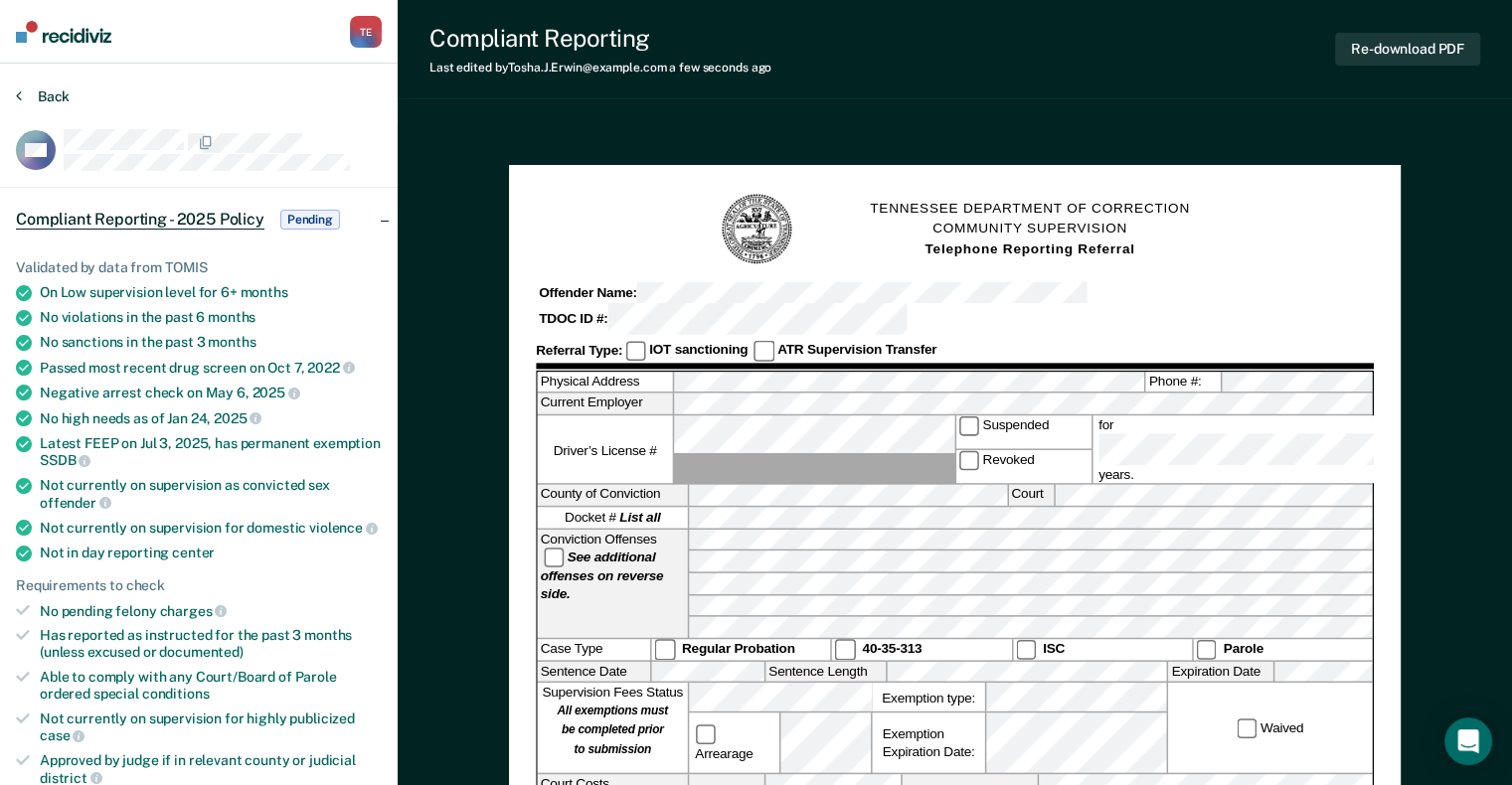 click on "Back" at bounding box center [43, 96] 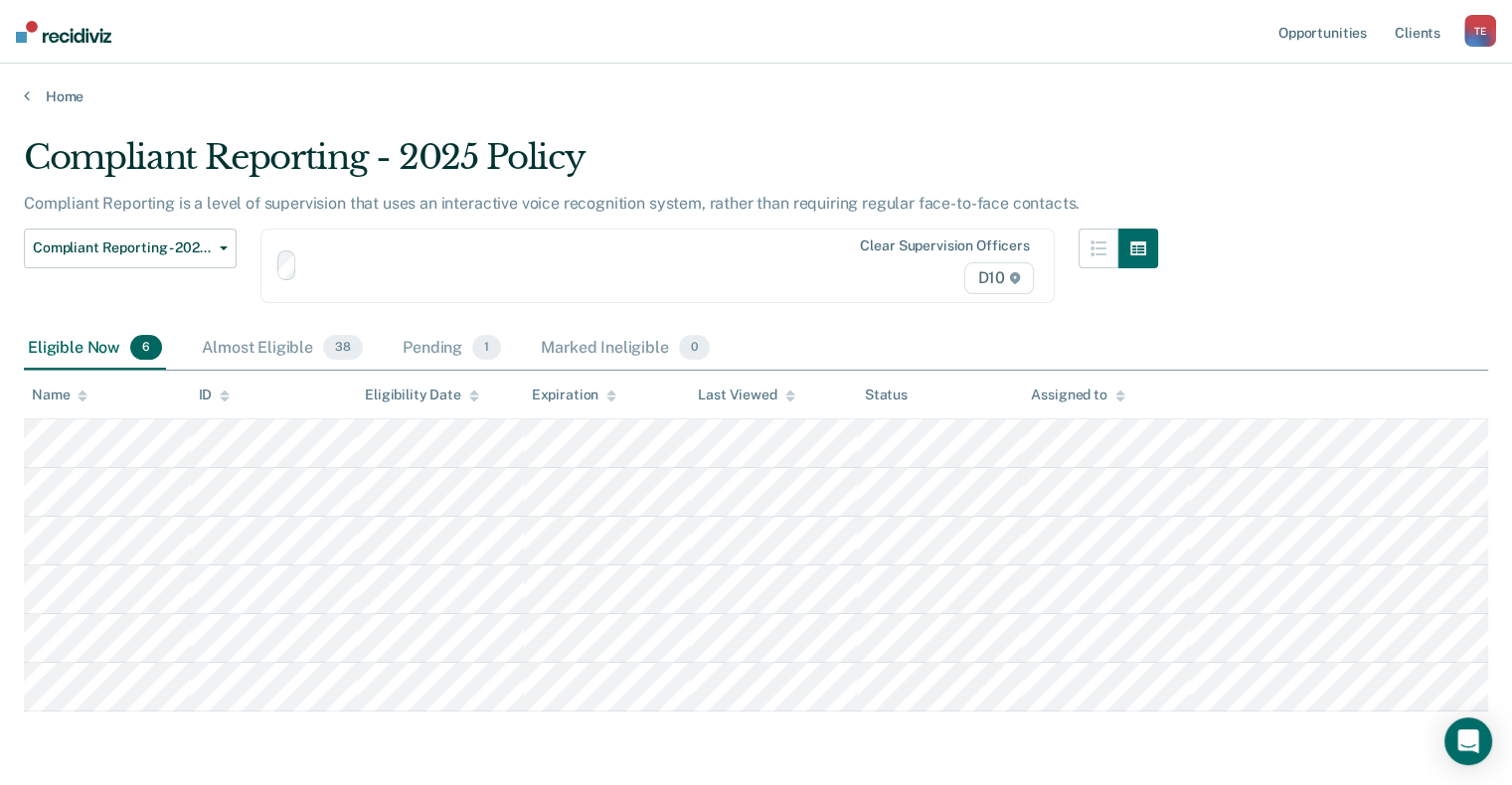 scroll, scrollTop: 68, scrollLeft: 0, axis: vertical 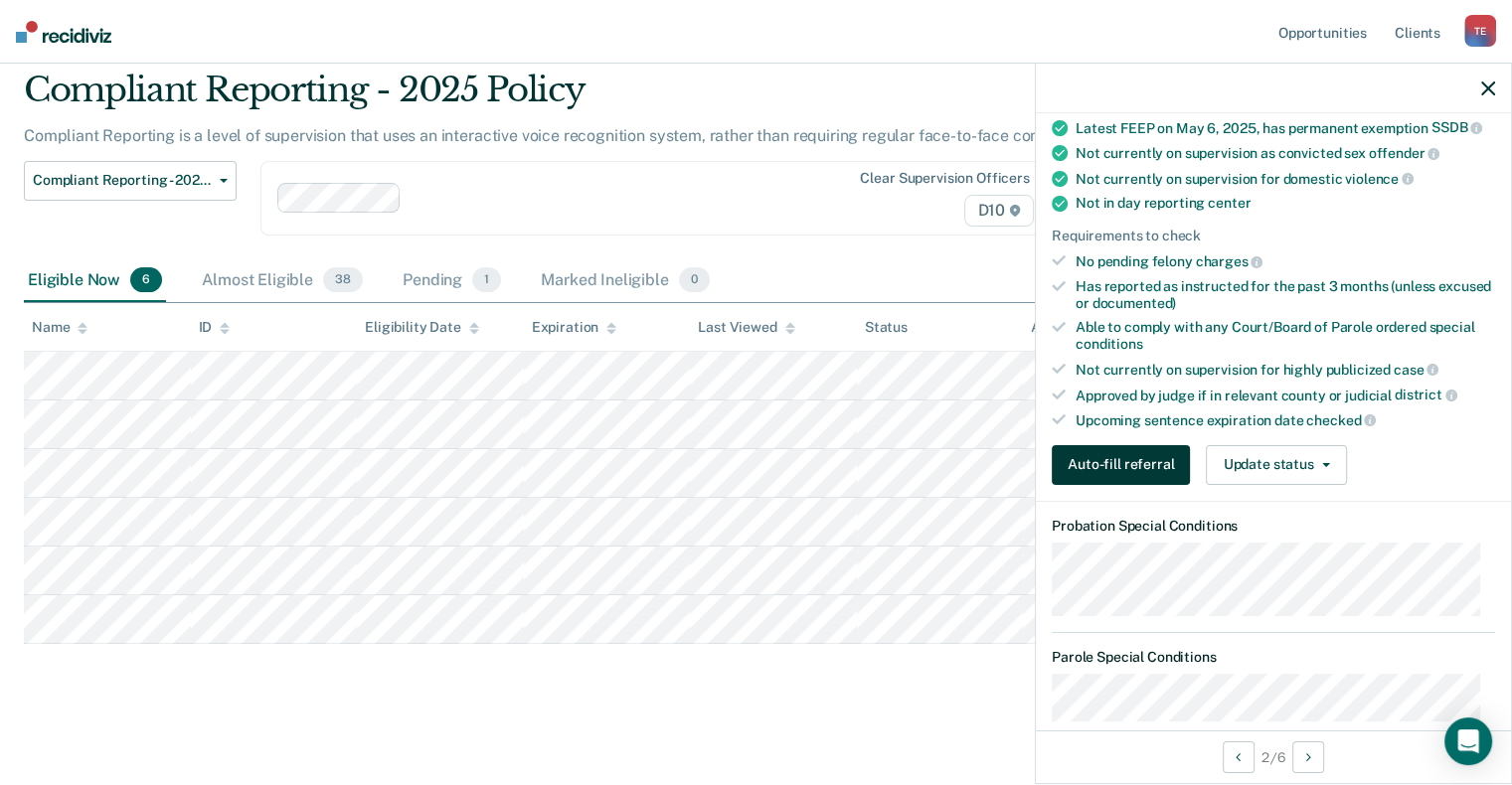 click on "Auto-fill referral" at bounding box center (1120, 465) 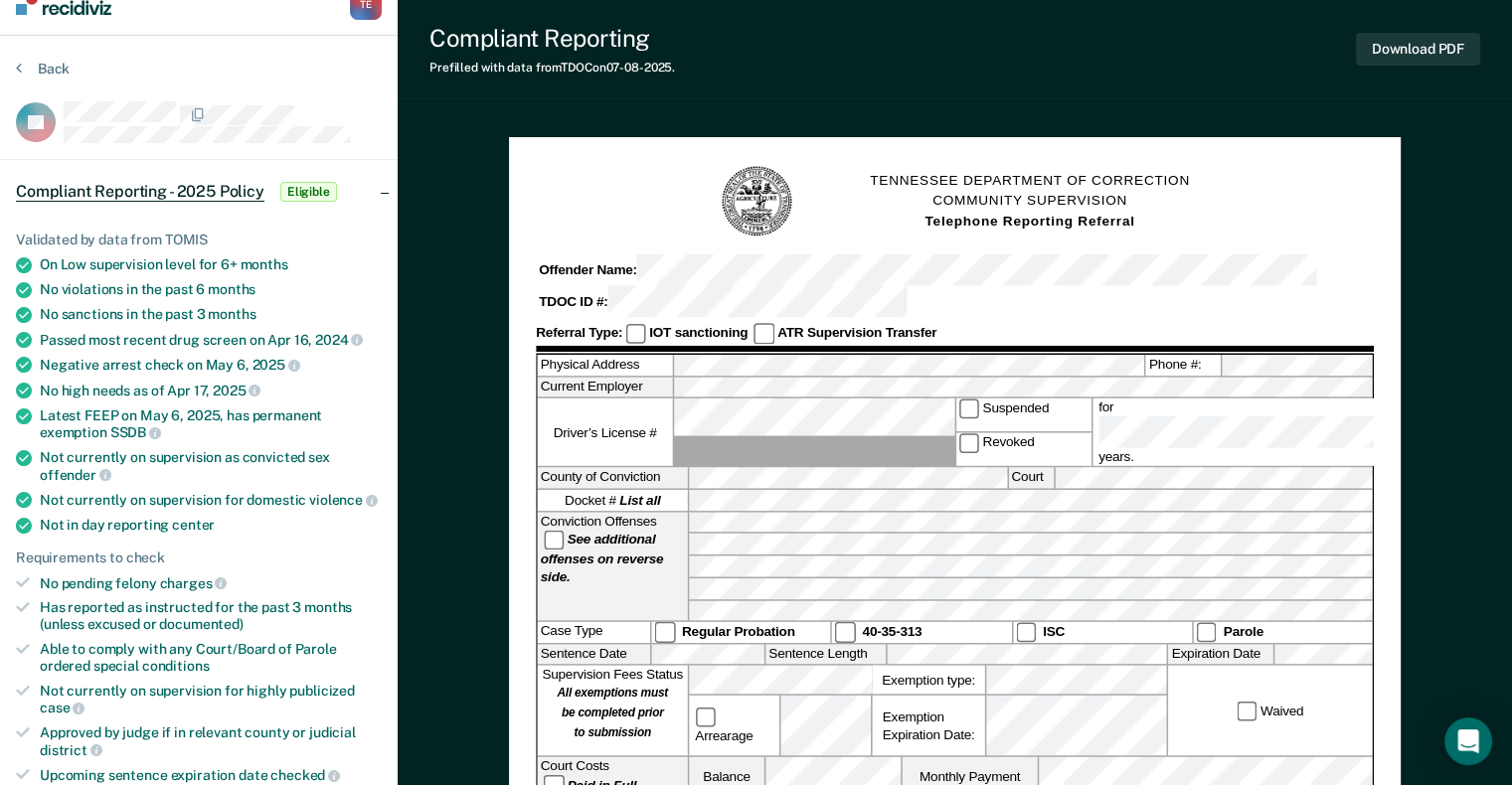 scroll, scrollTop: 0, scrollLeft: 0, axis: both 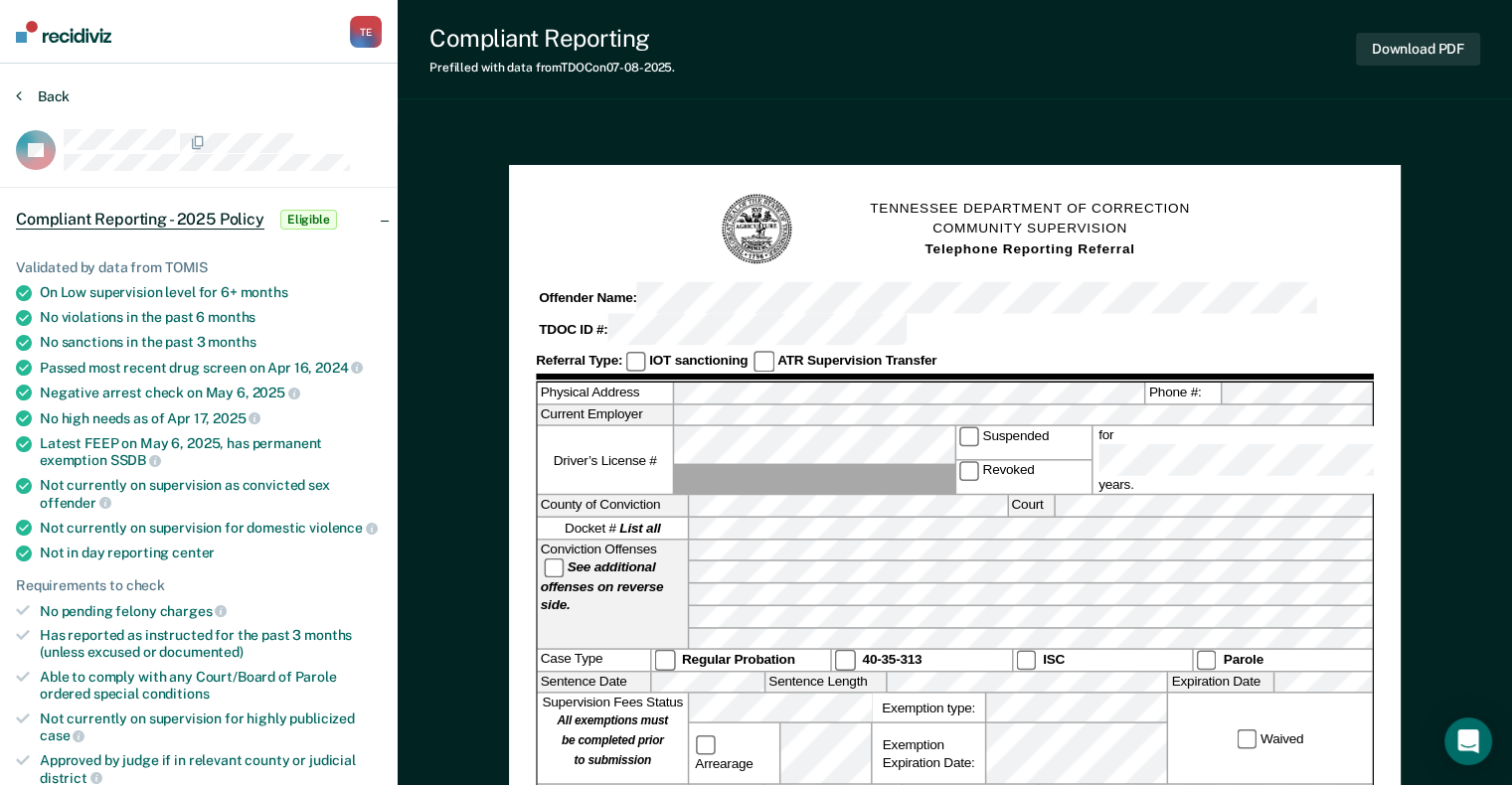 click on "Back" at bounding box center [43, 96] 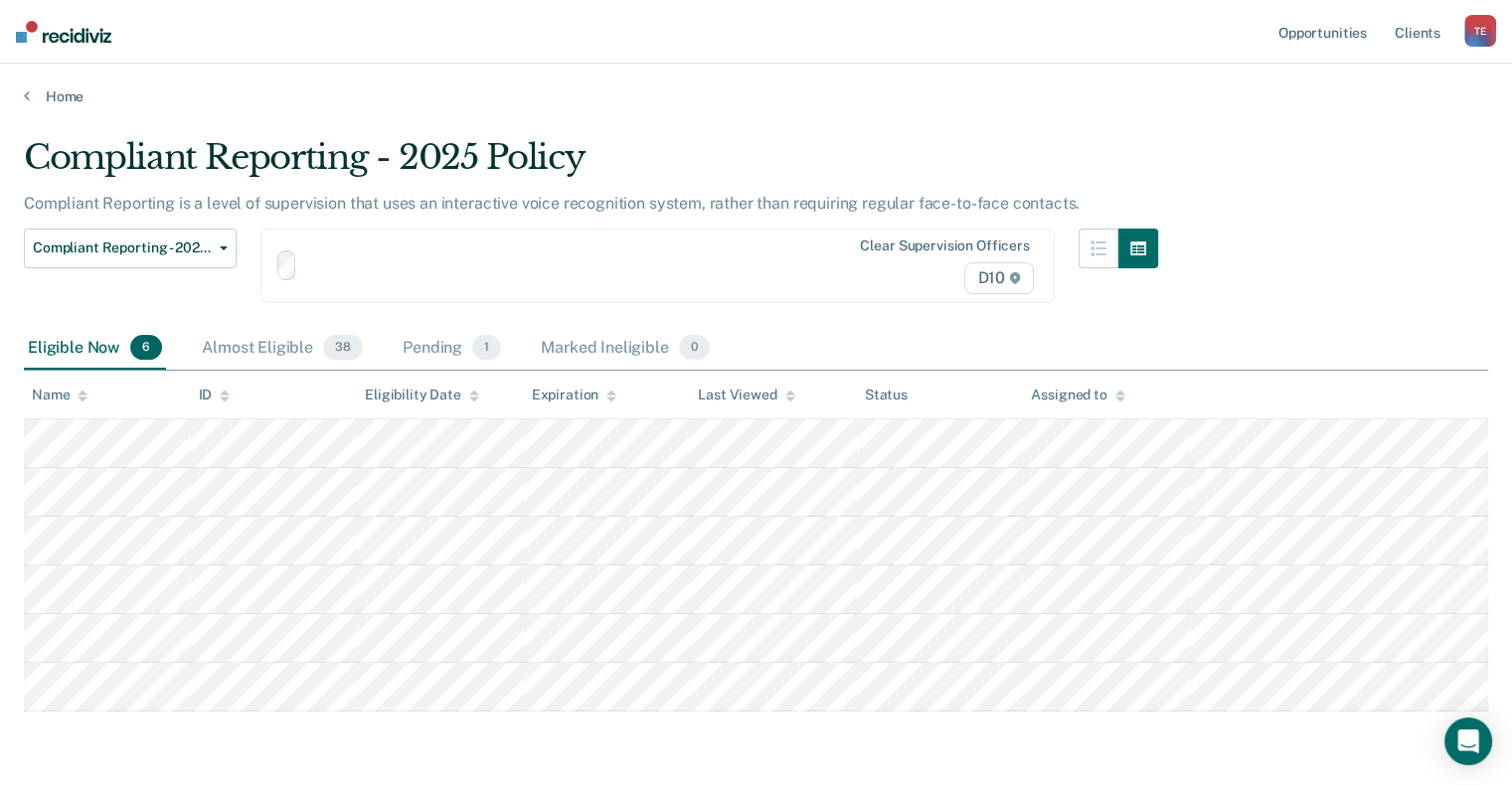 scroll, scrollTop: 68, scrollLeft: 0, axis: vertical 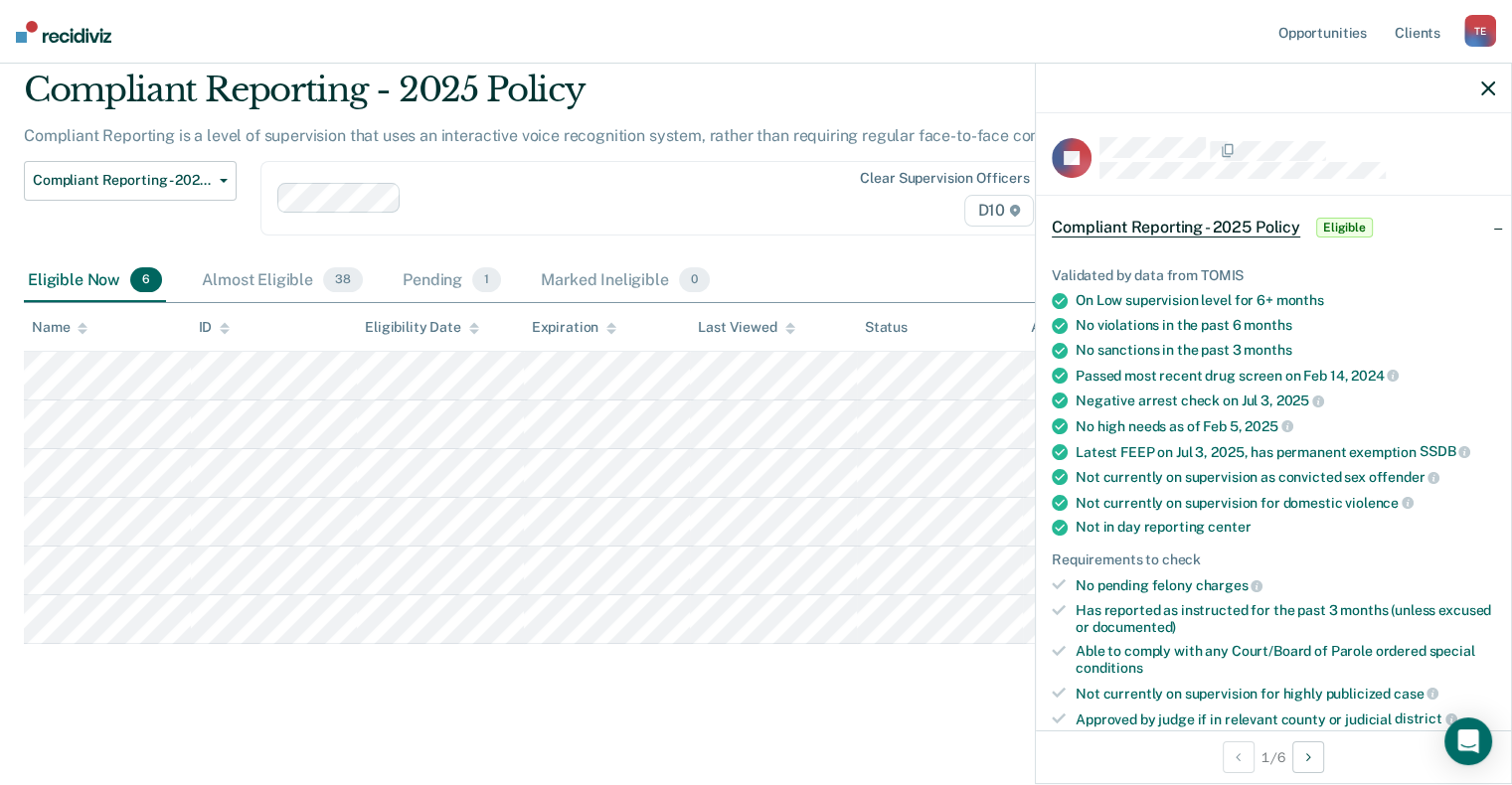 click on "Clear   supervision officers D10" at bounding box center (923, 198) 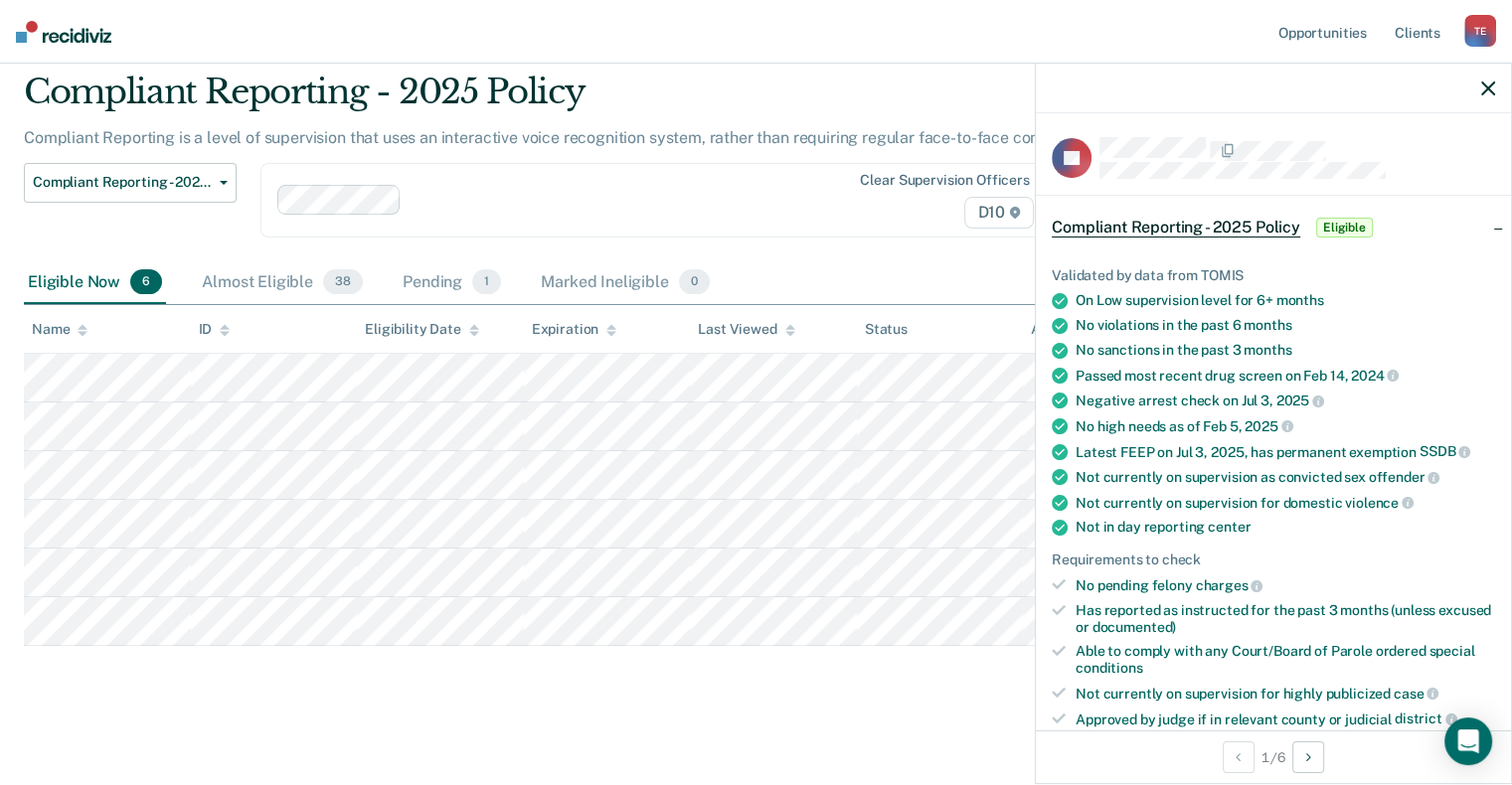click on "Compliant Reporting - 2025 Policy   Compliant Reporting is a level of supervision that uses an interactive voice recognition system, rather than requiring regular face-to-face contacts.  Compliant Reporting - 2025 Policy Supervision Level Downgrade Suspension of Direct Supervision Compliant Reporting - 2025 Policy Clear   supervision officers D10   Eligible Now 6 Almost Eligible 38 Pending 1 Marked Ineligible 0
To pick up a draggable item, press the space bar.
While dragging, use the arrow keys to move the item.
Press space again to drop the item in its new position, or press escape to cancel.
Name ID Eligibility Date Expiration Last Viewed Status Assigned to" at bounding box center (756, 388) 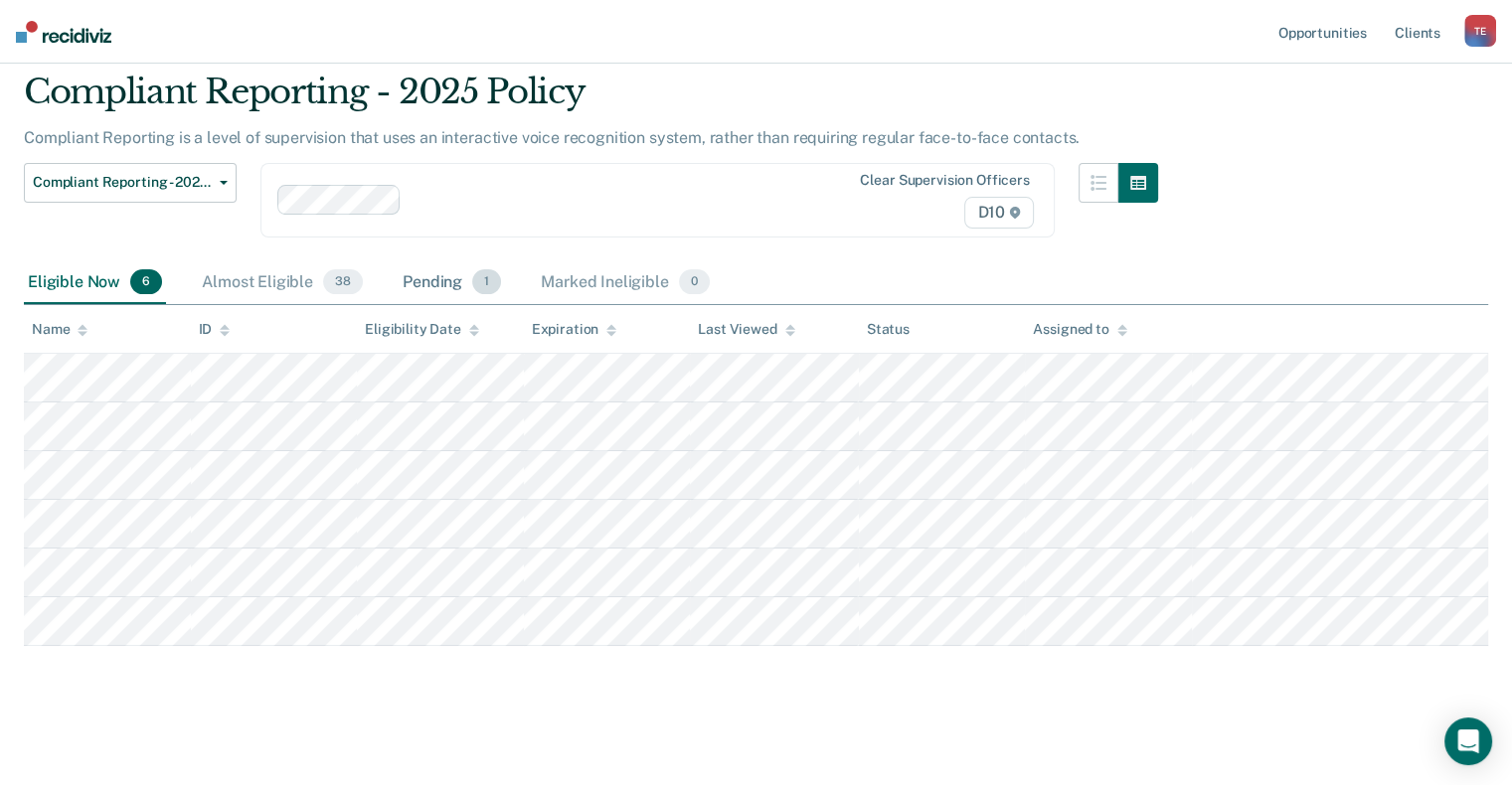 click on "Pending 1" at bounding box center (451, 283) 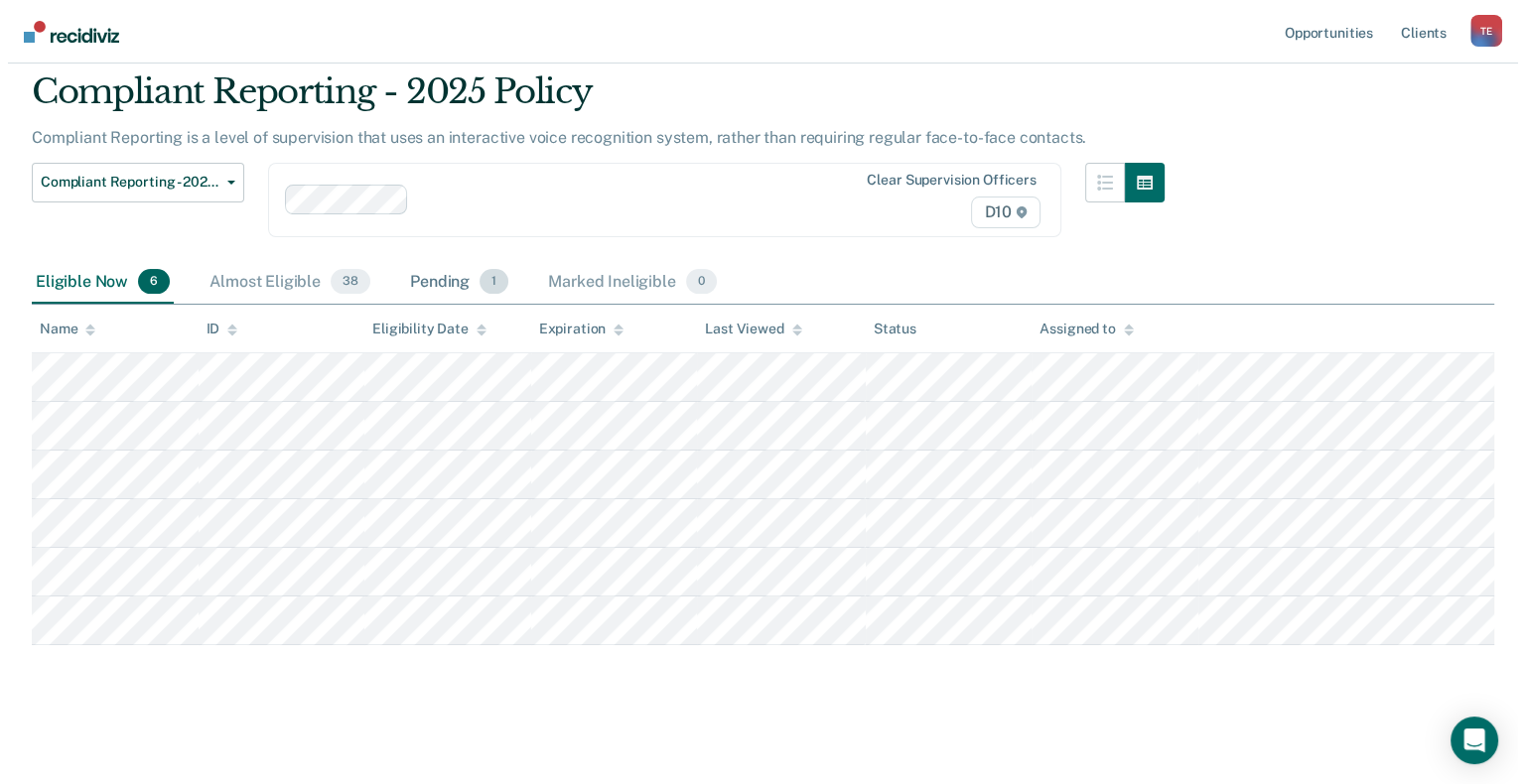 scroll, scrollTop: 0, scrollLeft: 0, axis: both 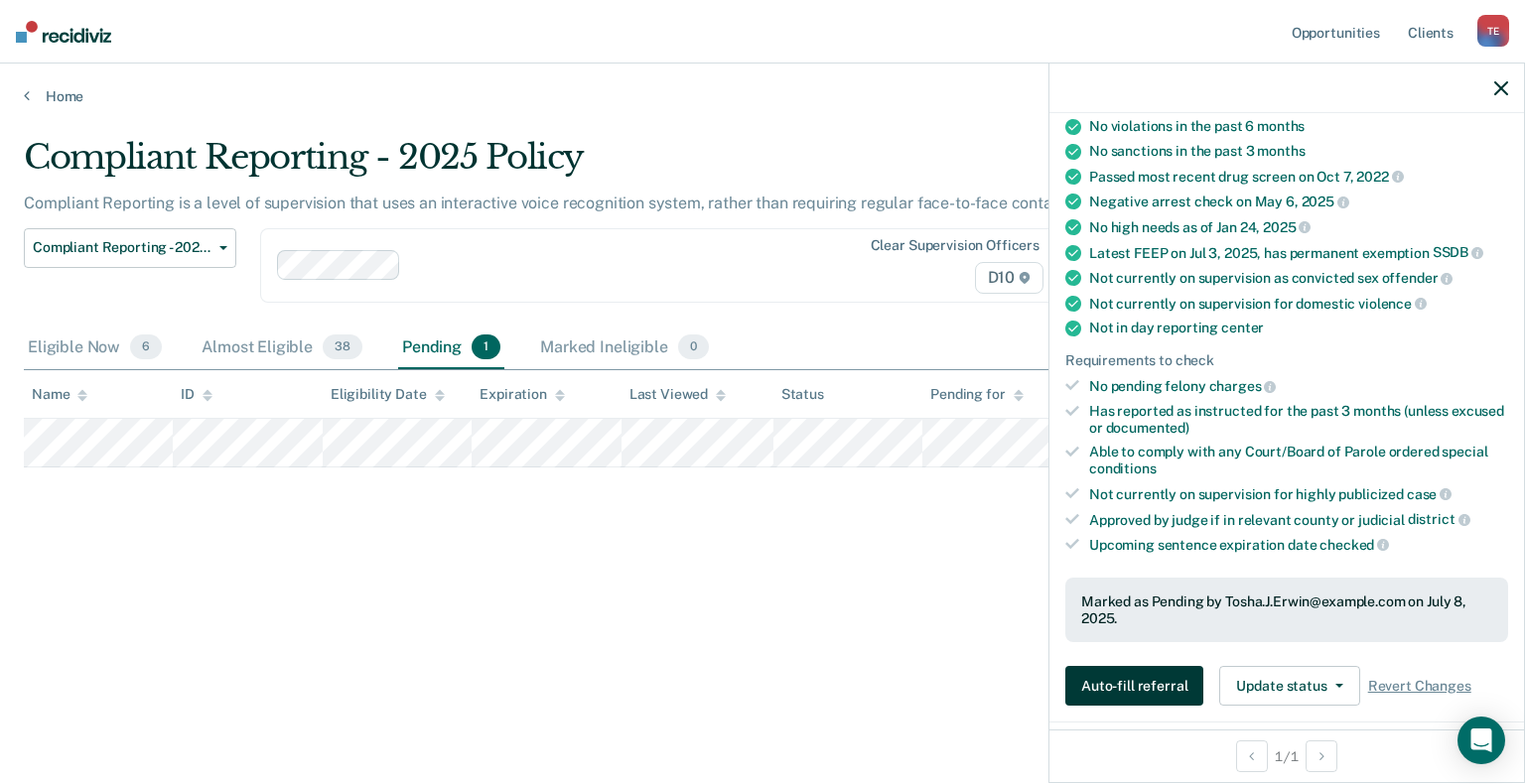 click on "Auto-fill referral" at bounding box center [1134, 686] 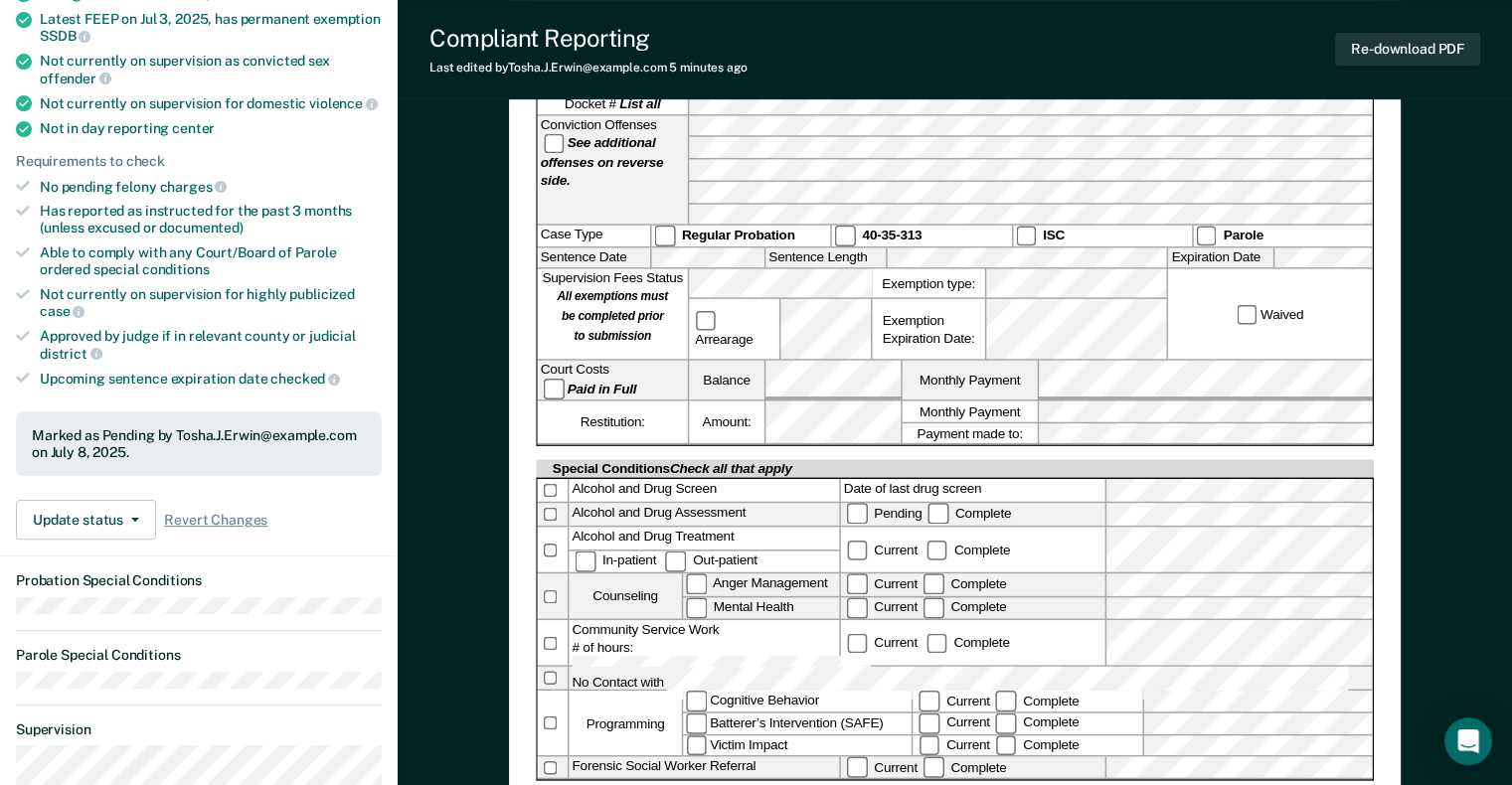 scroll, scrollTop: 397, scrollLeft: 0, axis: vertical 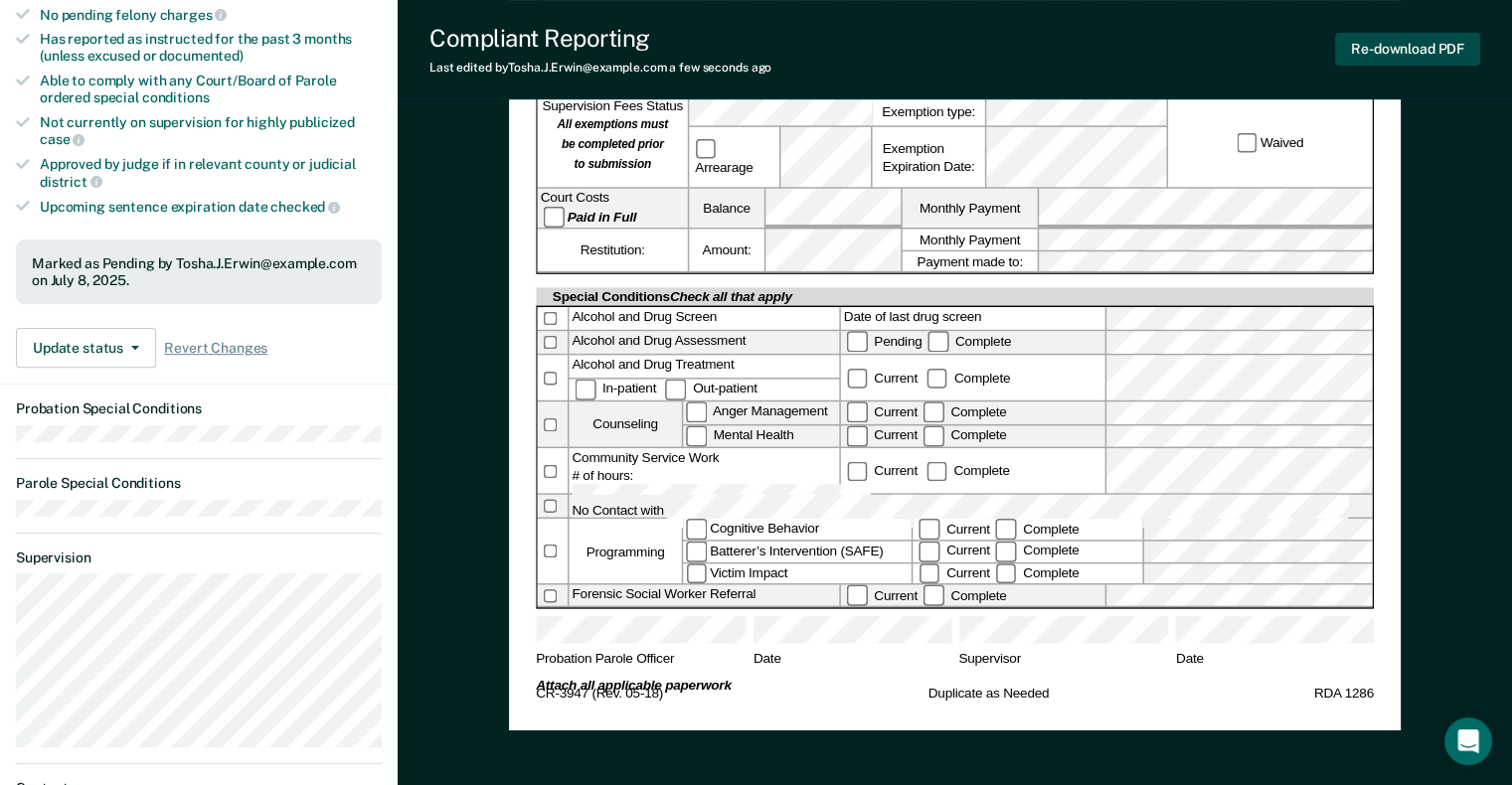 click on "Re-download PDF" at bounding box center [1408, 49] 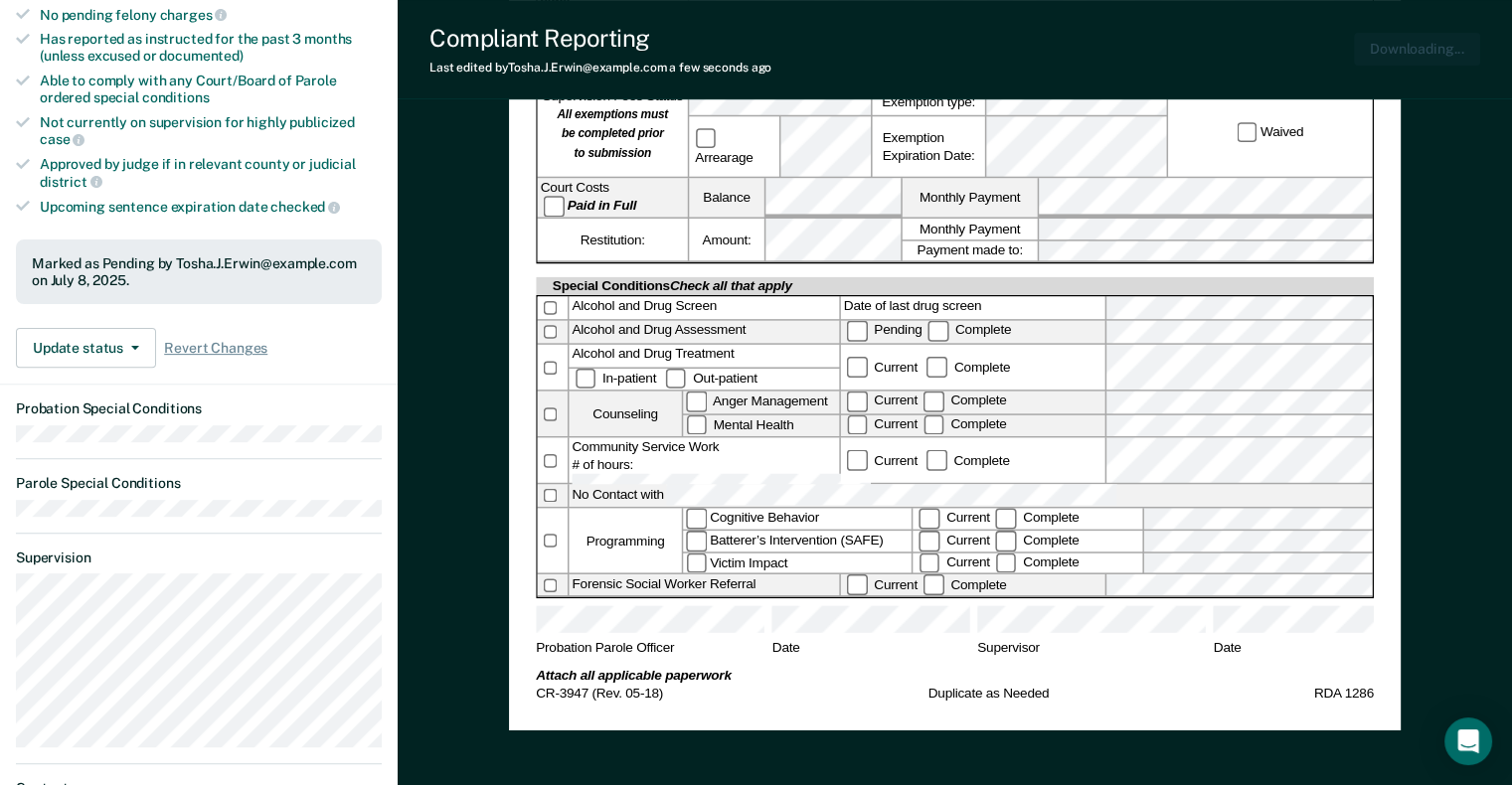 scroll, scrollTop: 0, scrollLeft: 0, axis: both 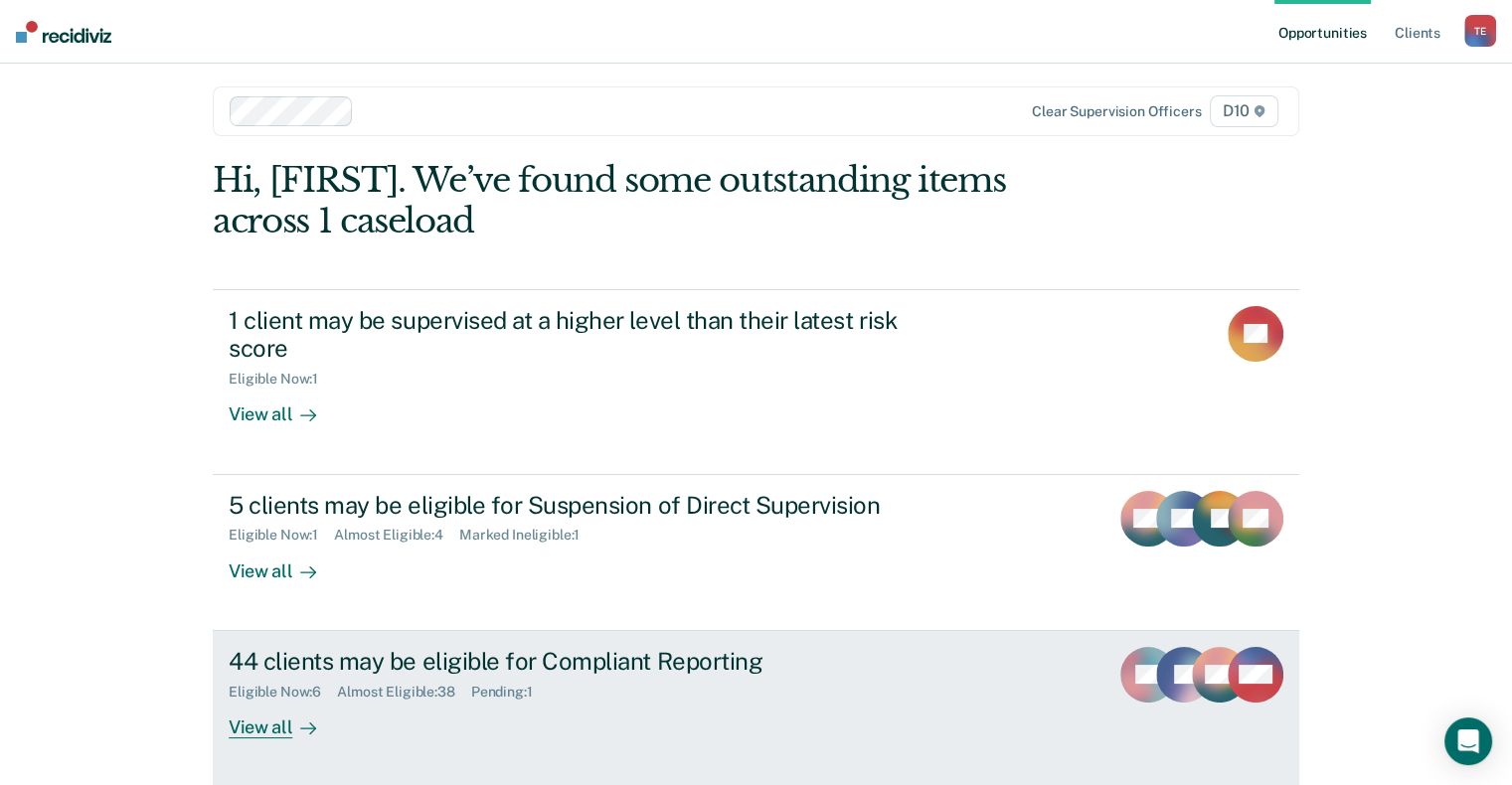 click on "View all" at bounding box center (284, 718) 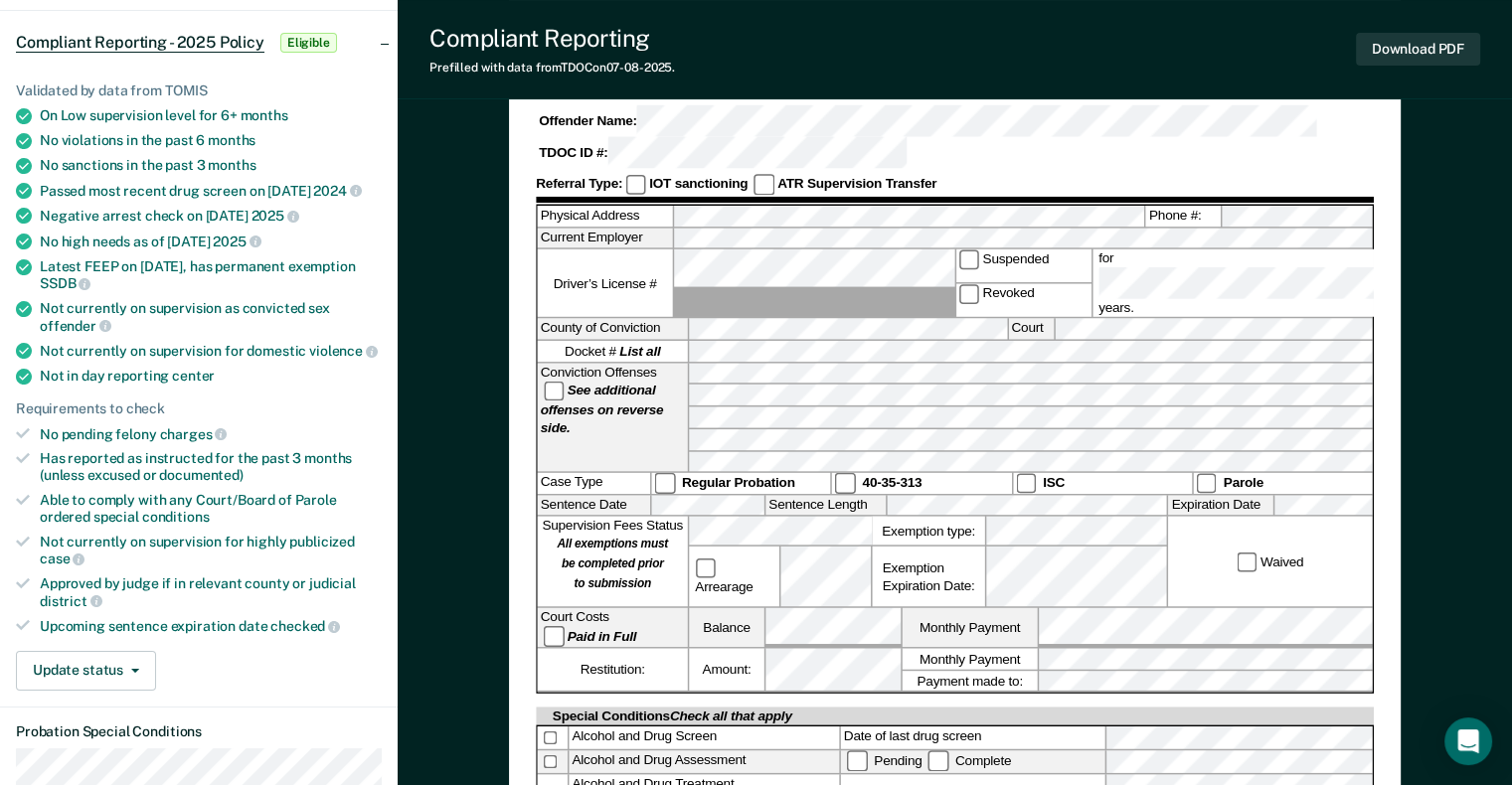 scroll, scrollTop: 199, scrollLeft: 0, axis: vertical 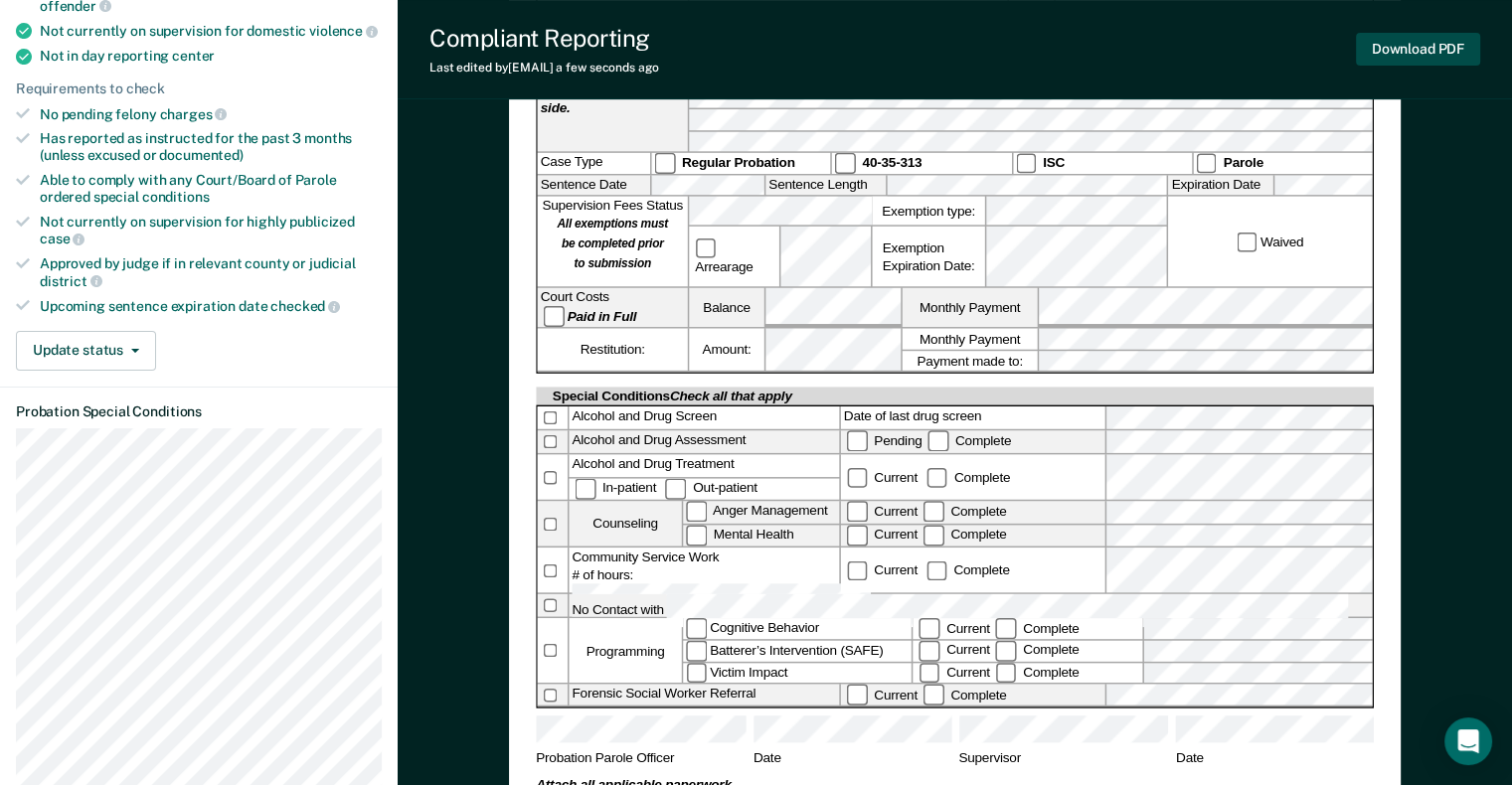 click on "Download PDF" at bounding box center [1418, 49] 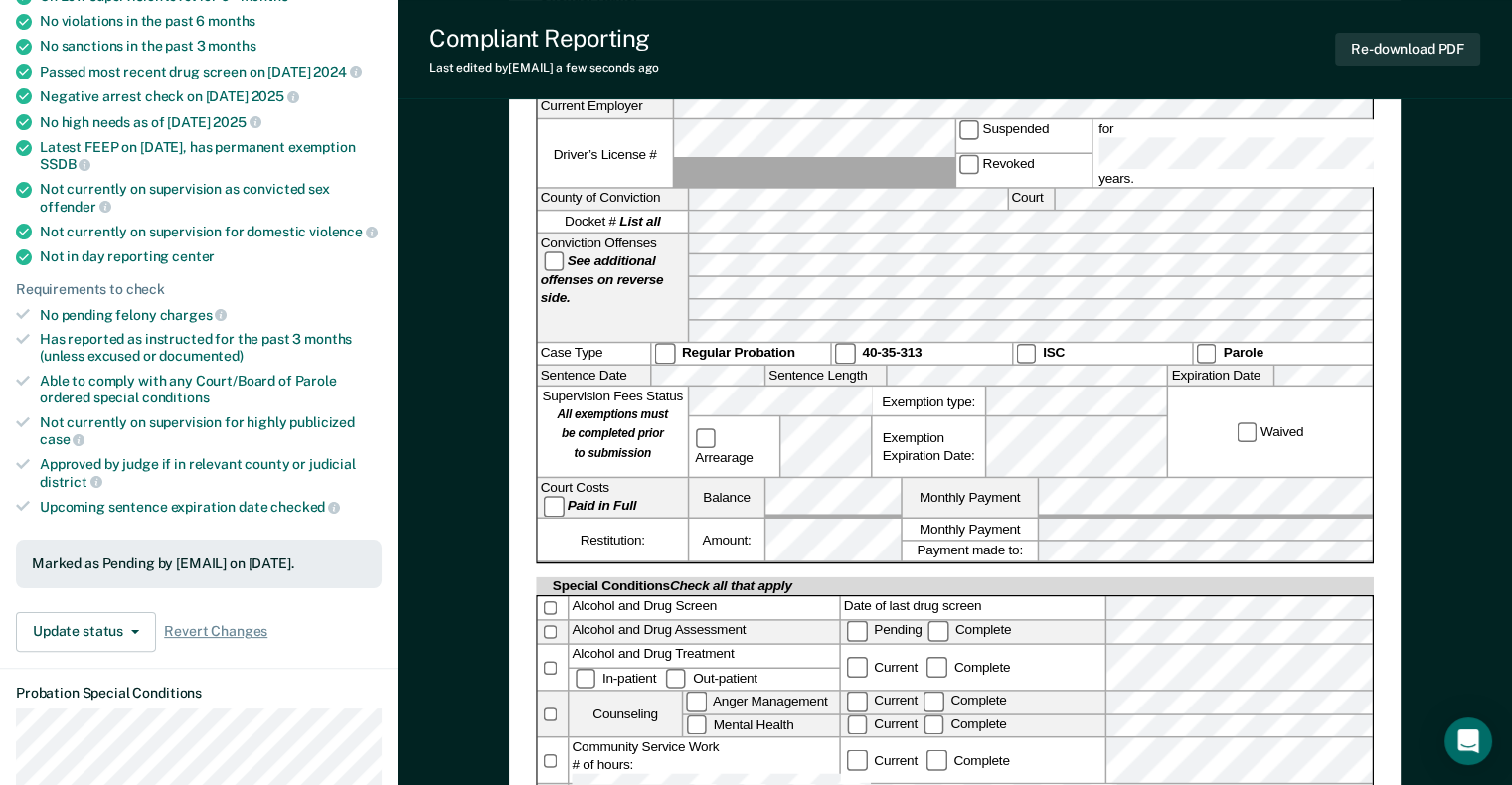 scroll, scrollTop: 0, scrollLeft: 0, axis: both 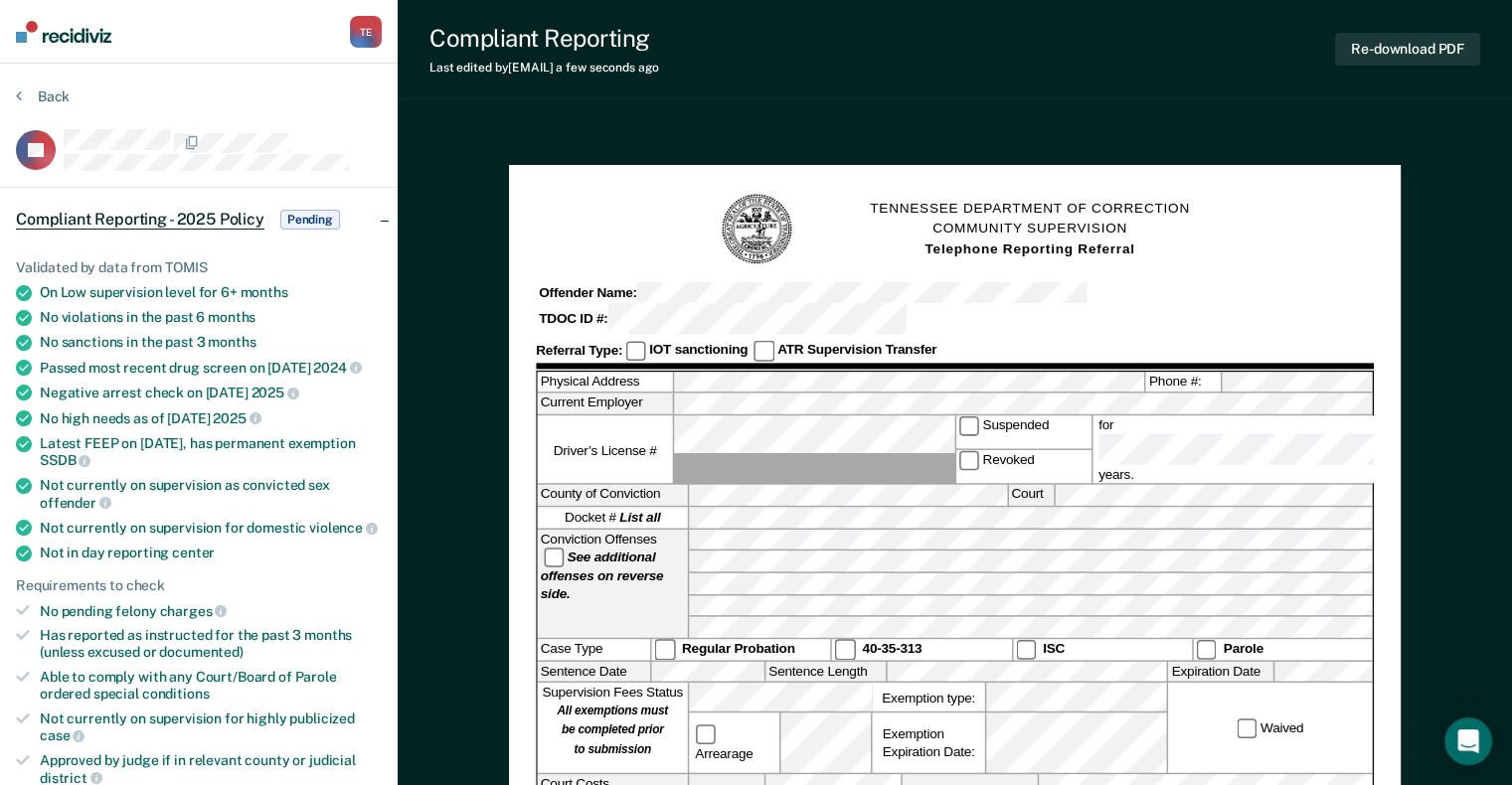 click at bounding box center [64, 32] 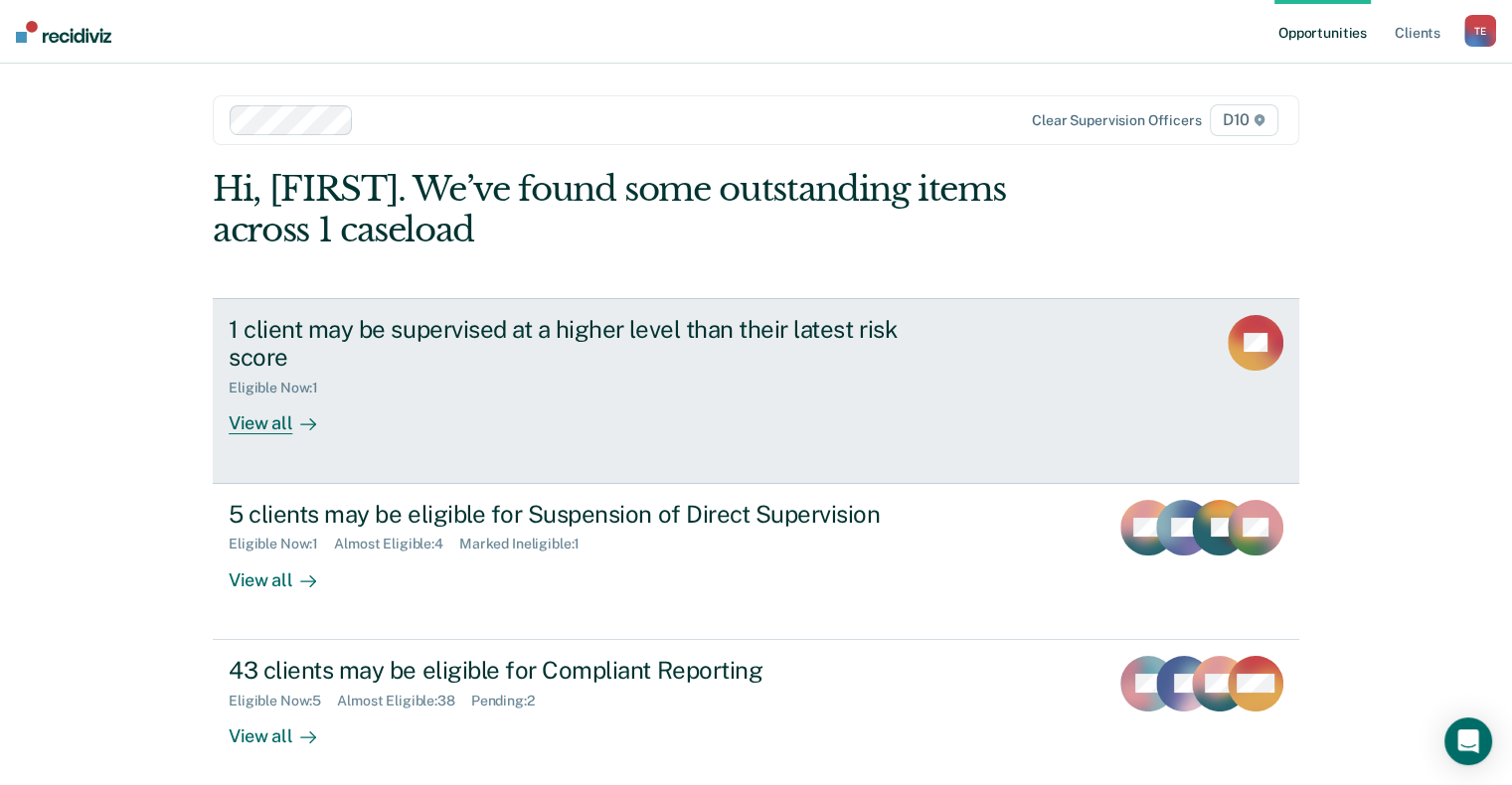 click on "View all" at bounding box center [284, 415] 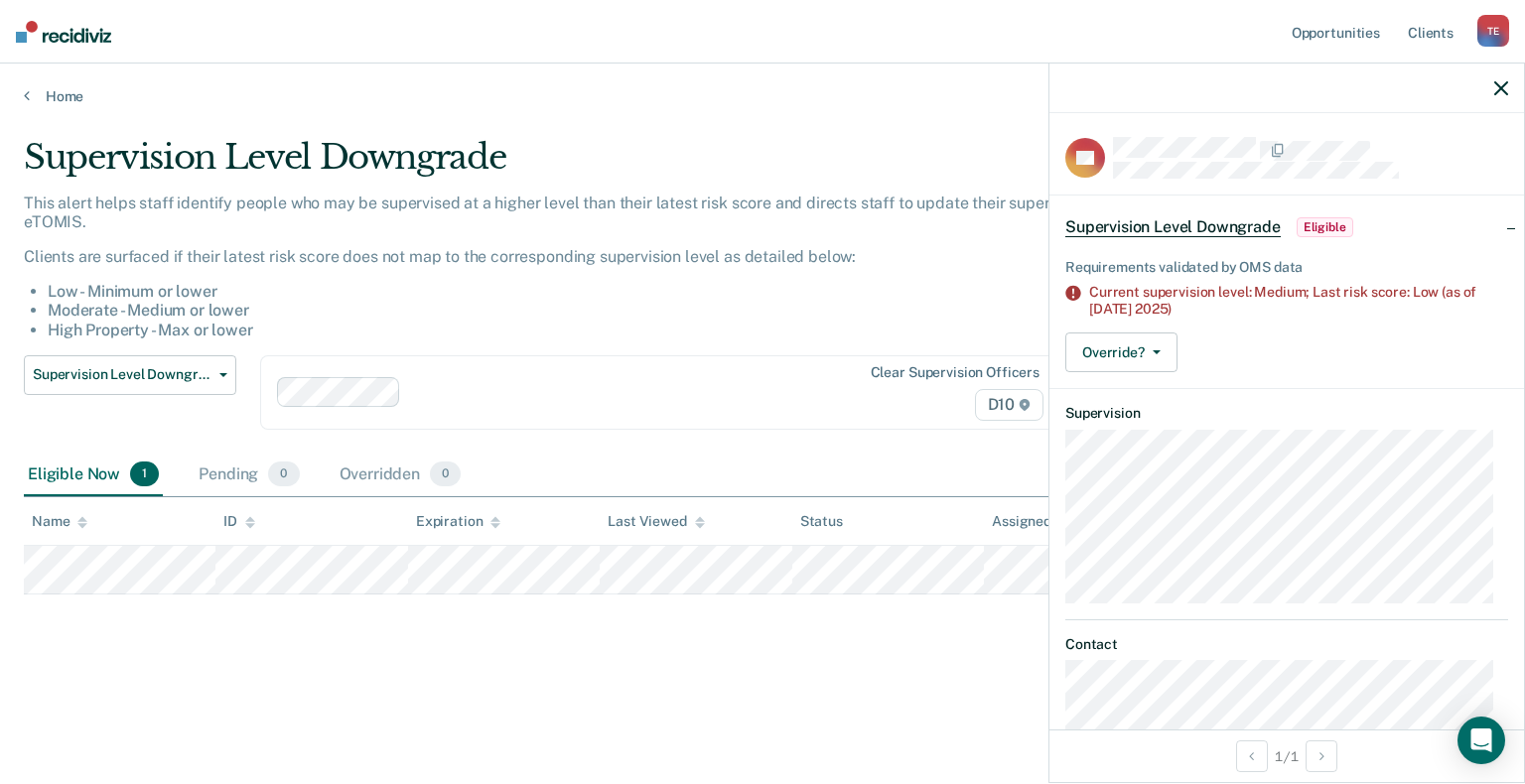 click at bounding box center (1287, 88) 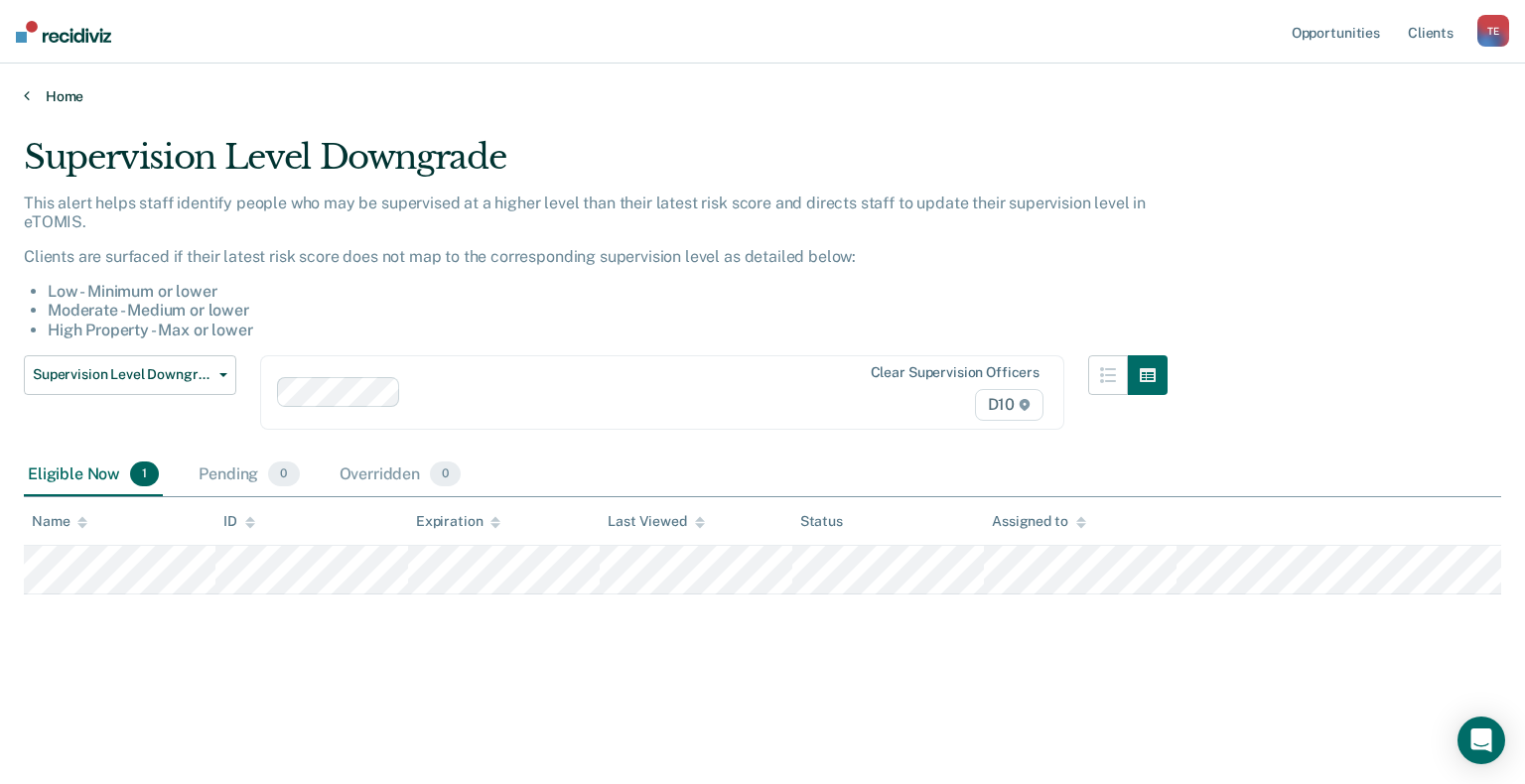 click on "Home" at bounding box center [762, 96] 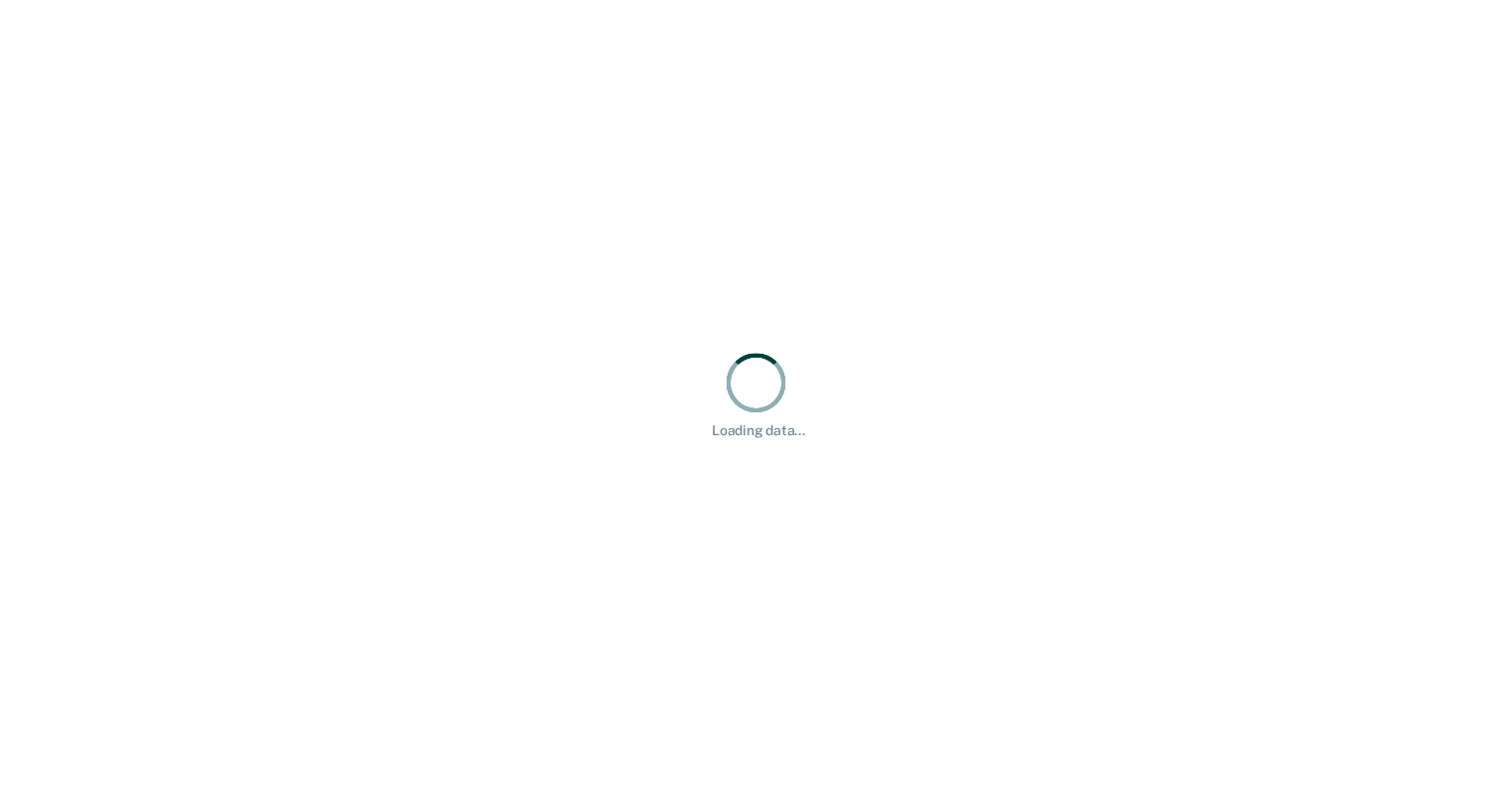 scroll, scrollTop: 0, scrollLeft: 0, axis: both 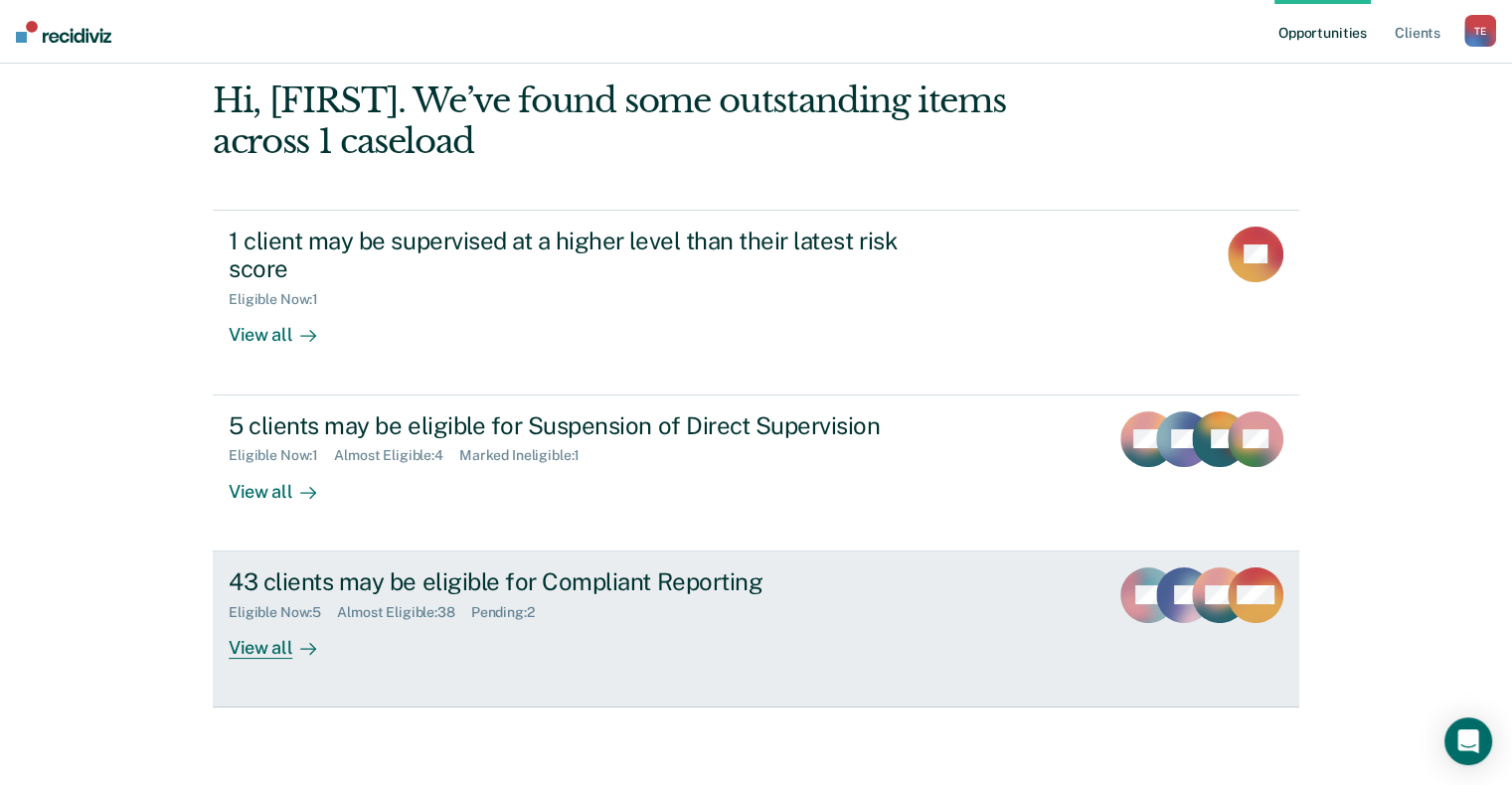 click on "View all" at bounding box center [284, 639] 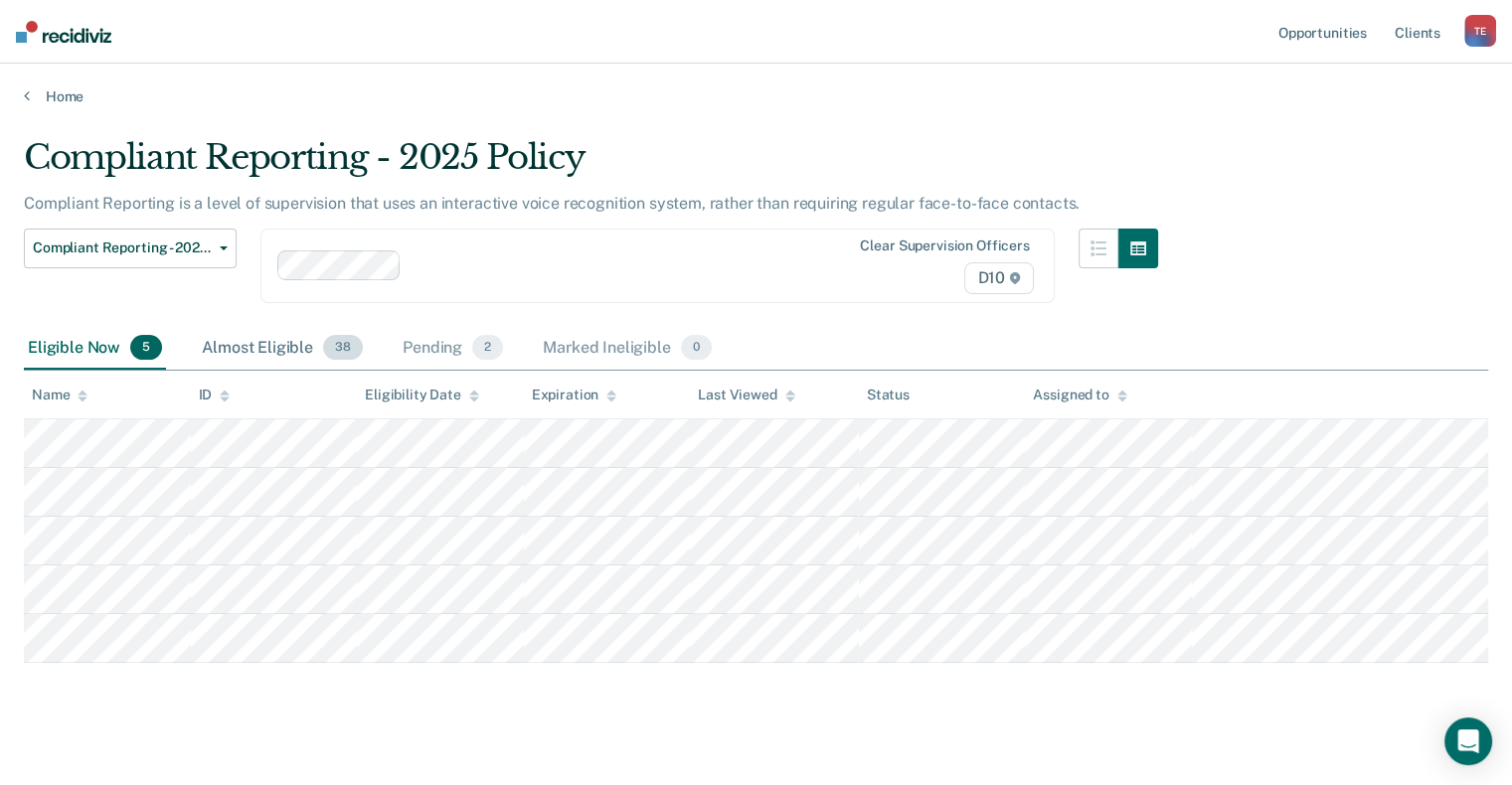 click on "Almost Eligible 38" at bounding box center (282, 349) 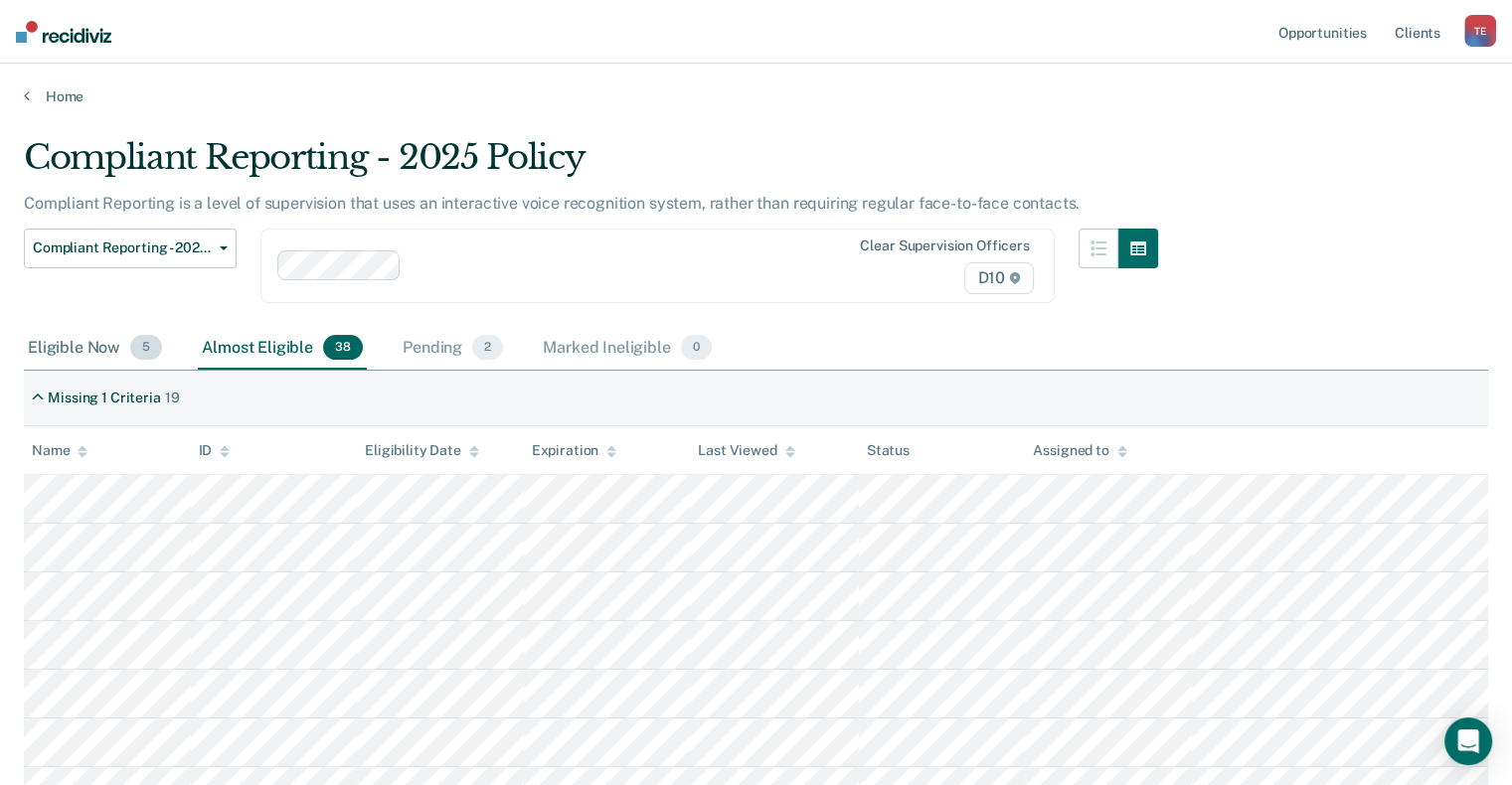 click on "Eligible Now 5" at bounding box center (94, 349) 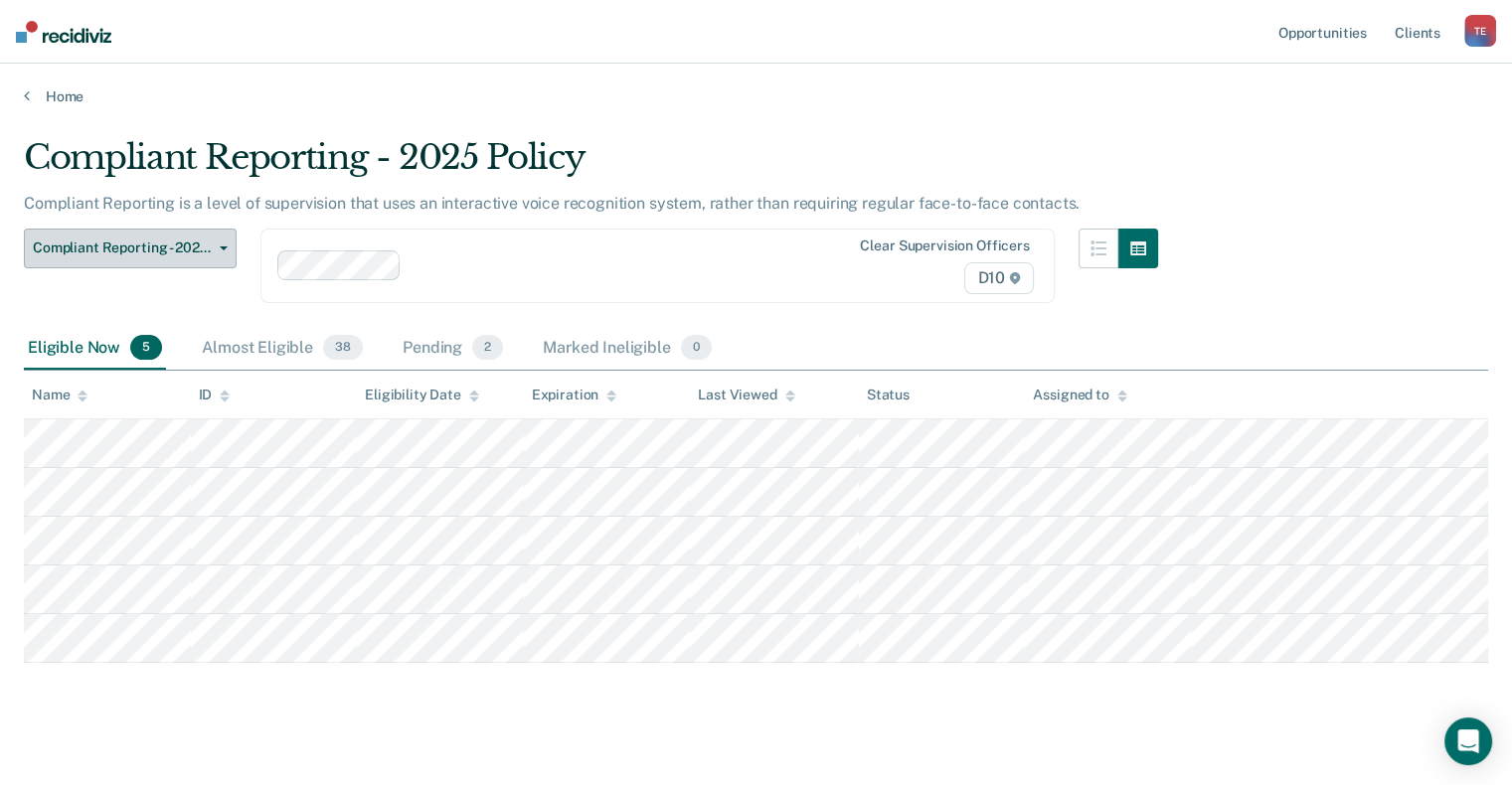 click on "Compliant Reporting - 2025 Policy" at bounding box center [130, 248] 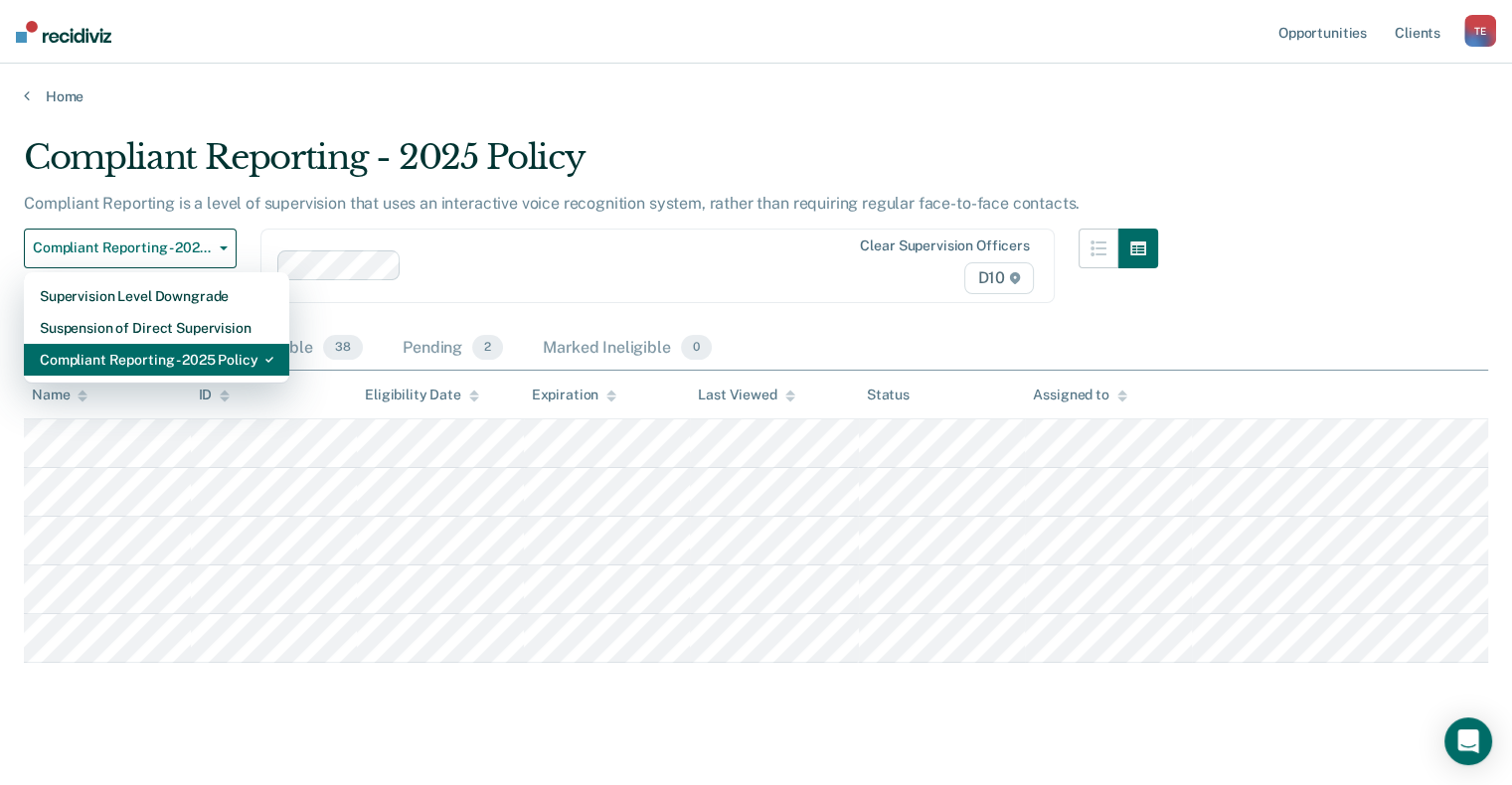 click on "Compliant Reporting - 2025 Policy" at bounding box center (156, 296) 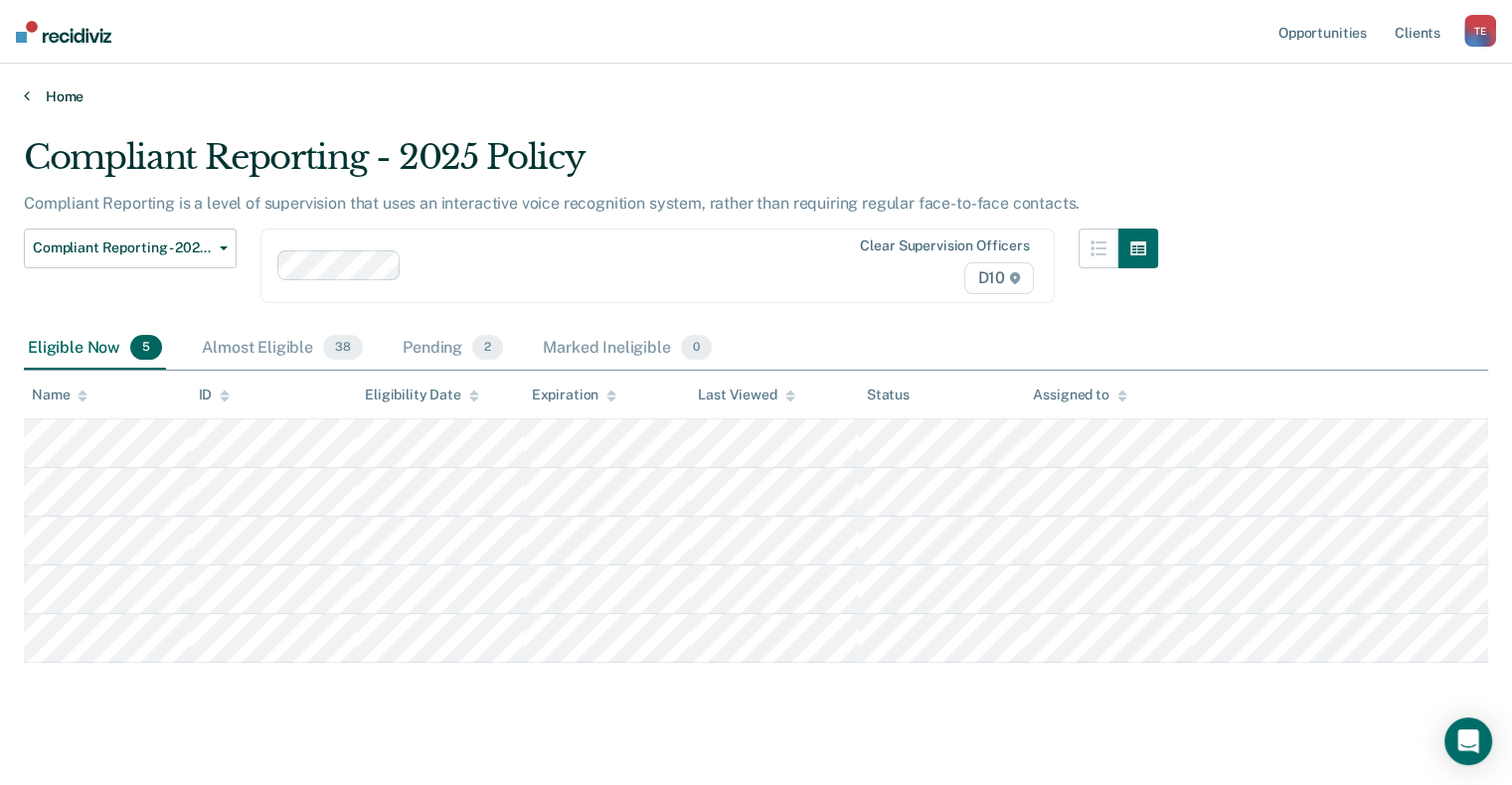 click on "Home" at bounding box center [756, 96] 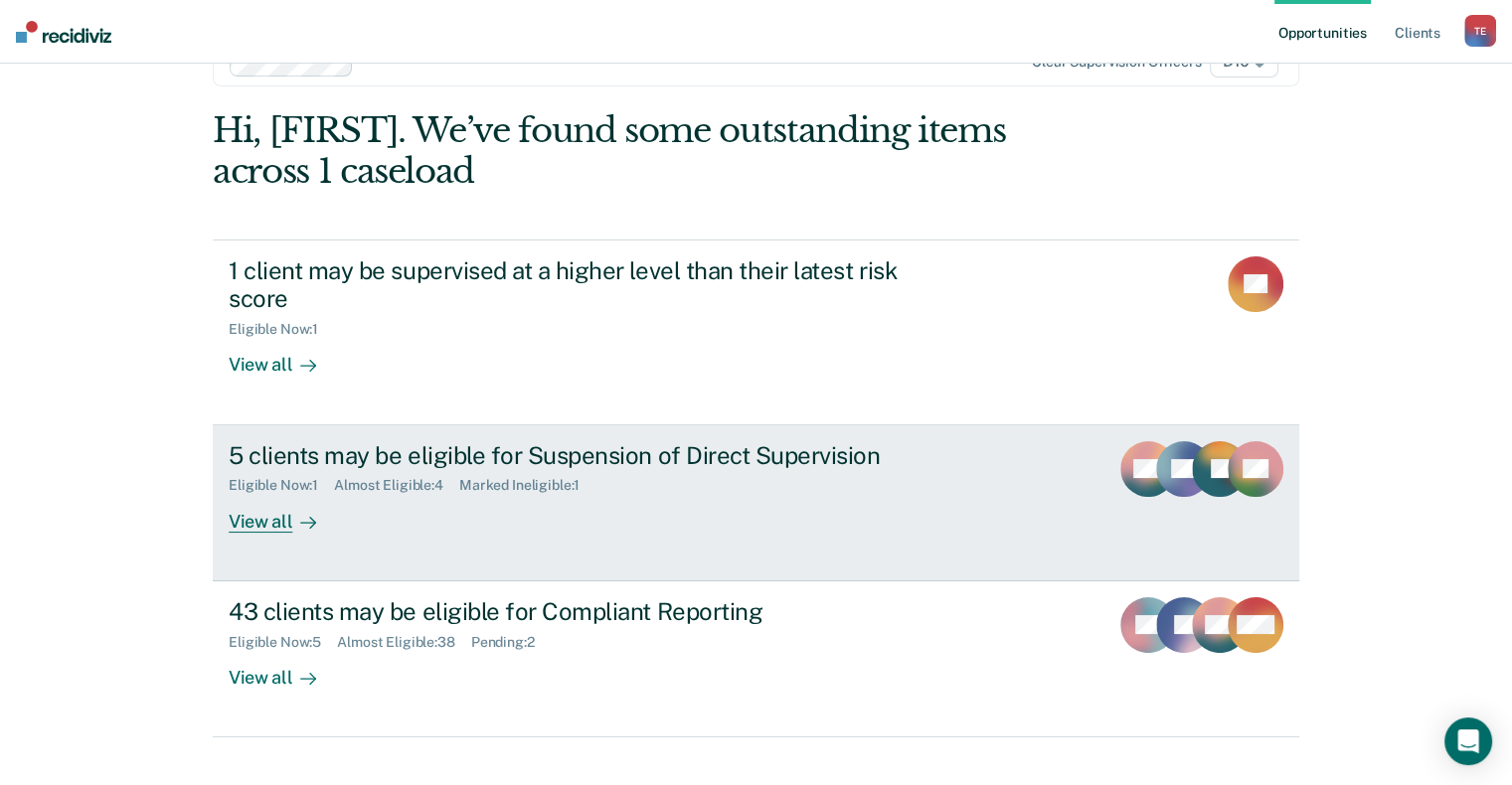 scroll, scrollTop: 88, scrollLeft: 0, axis: vertical 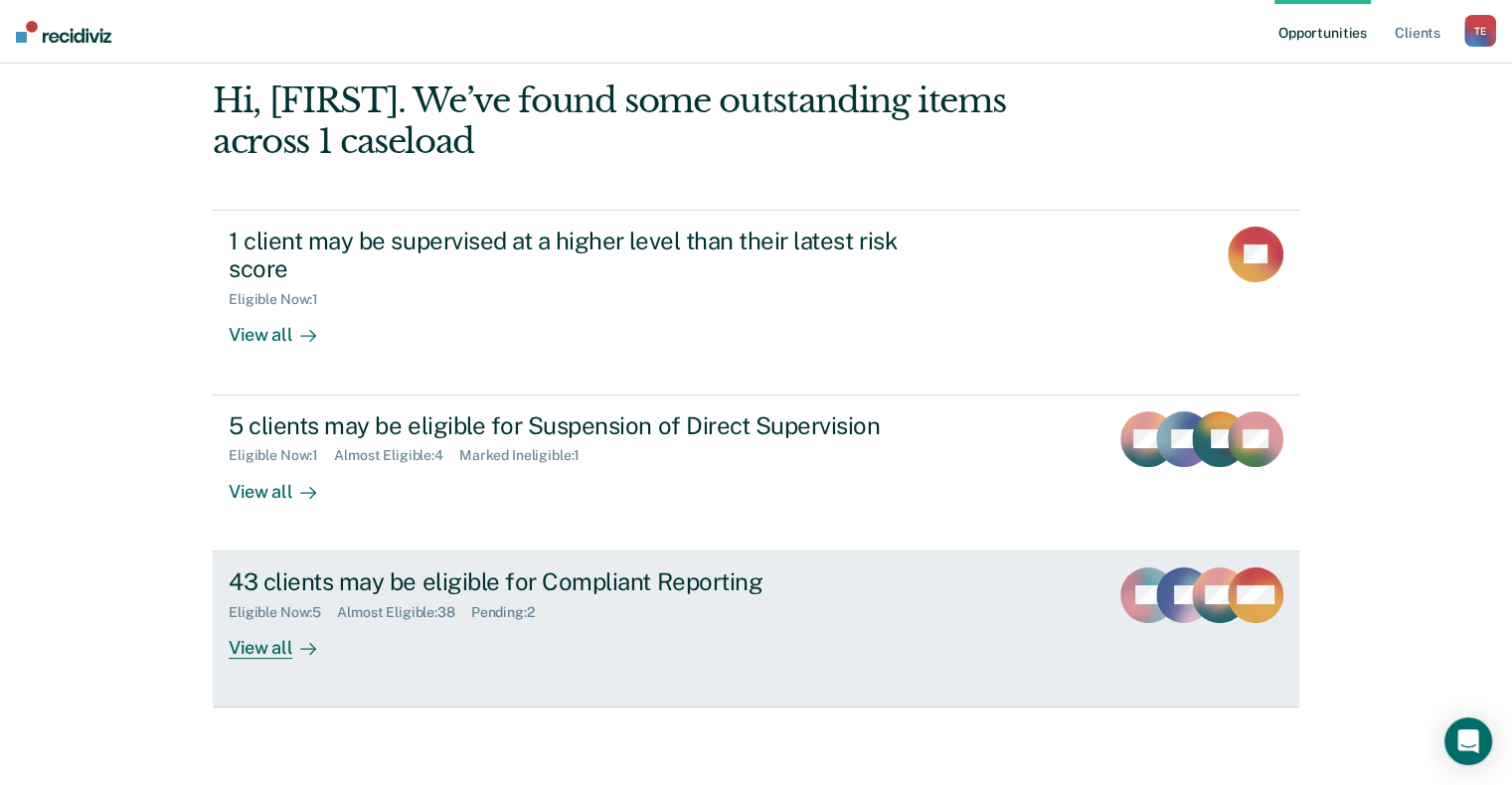 click on "View all" at bounding box center (284, 639) 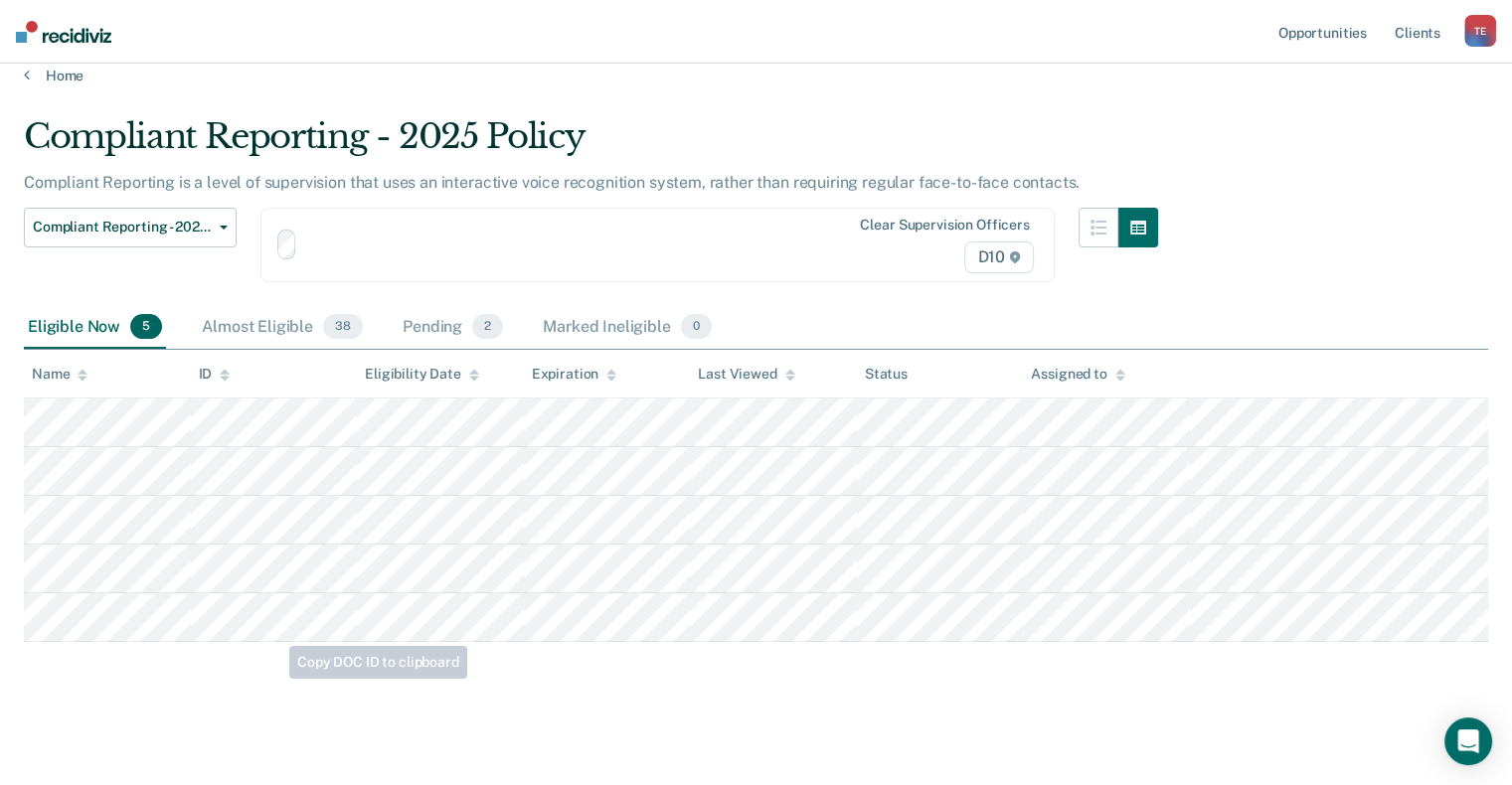 scroll, scrollTop: 0, scrollLeft: 0, axis: both 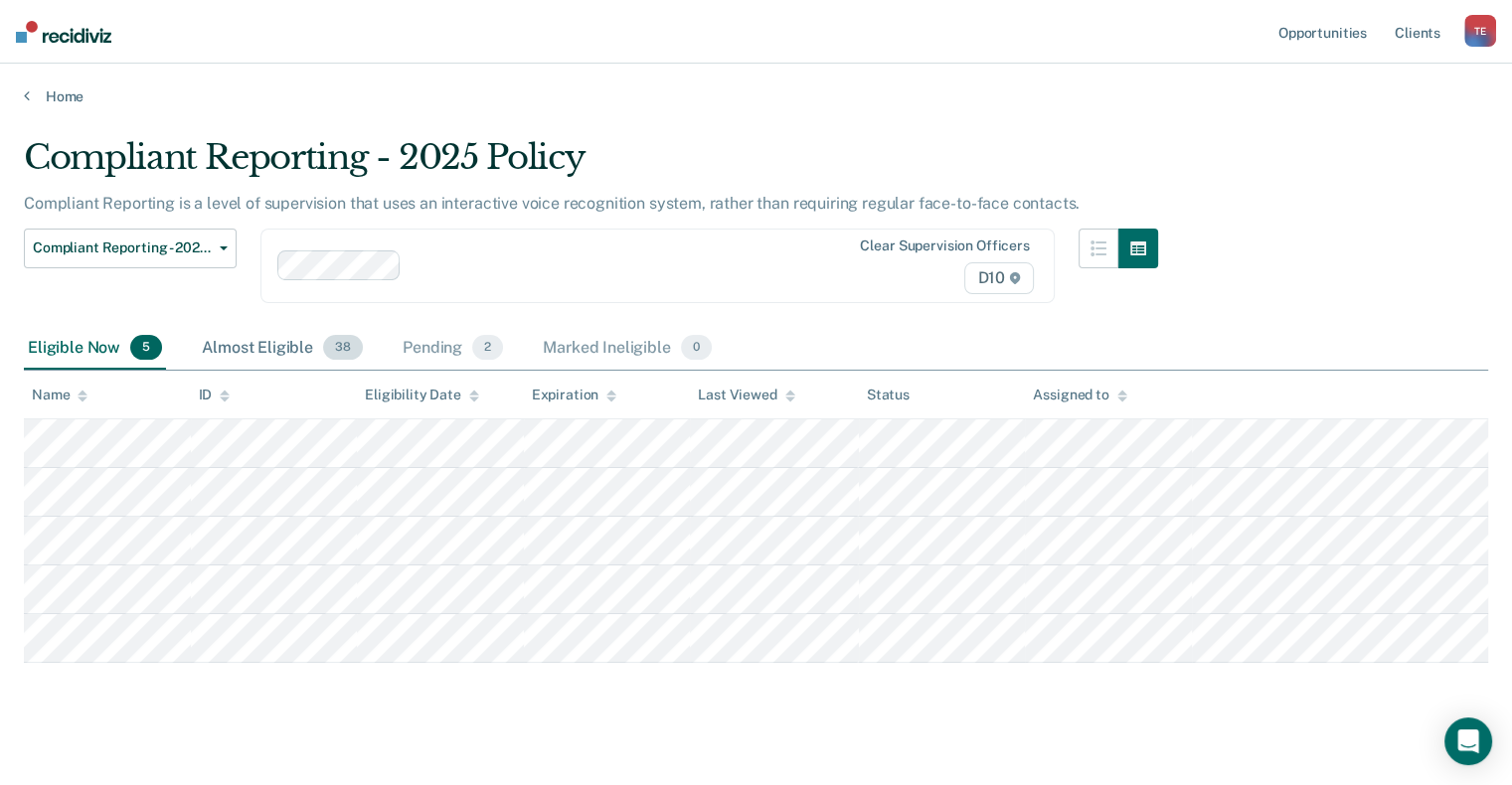 click on "Almost Eligible 38" at bounding box center [282, 349] 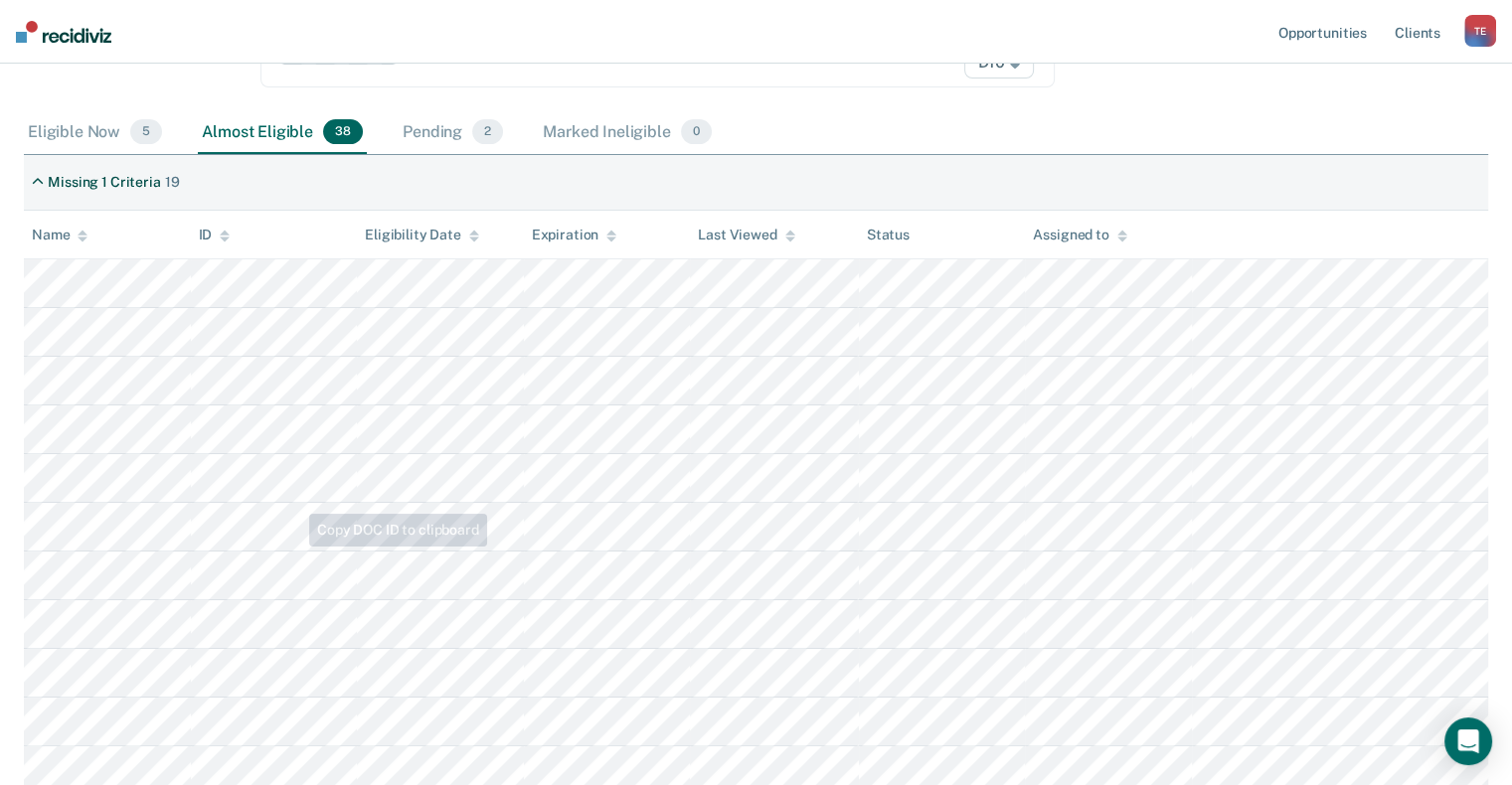 scroll, scrollTop: 0, scrollLeft: 0, axis: both 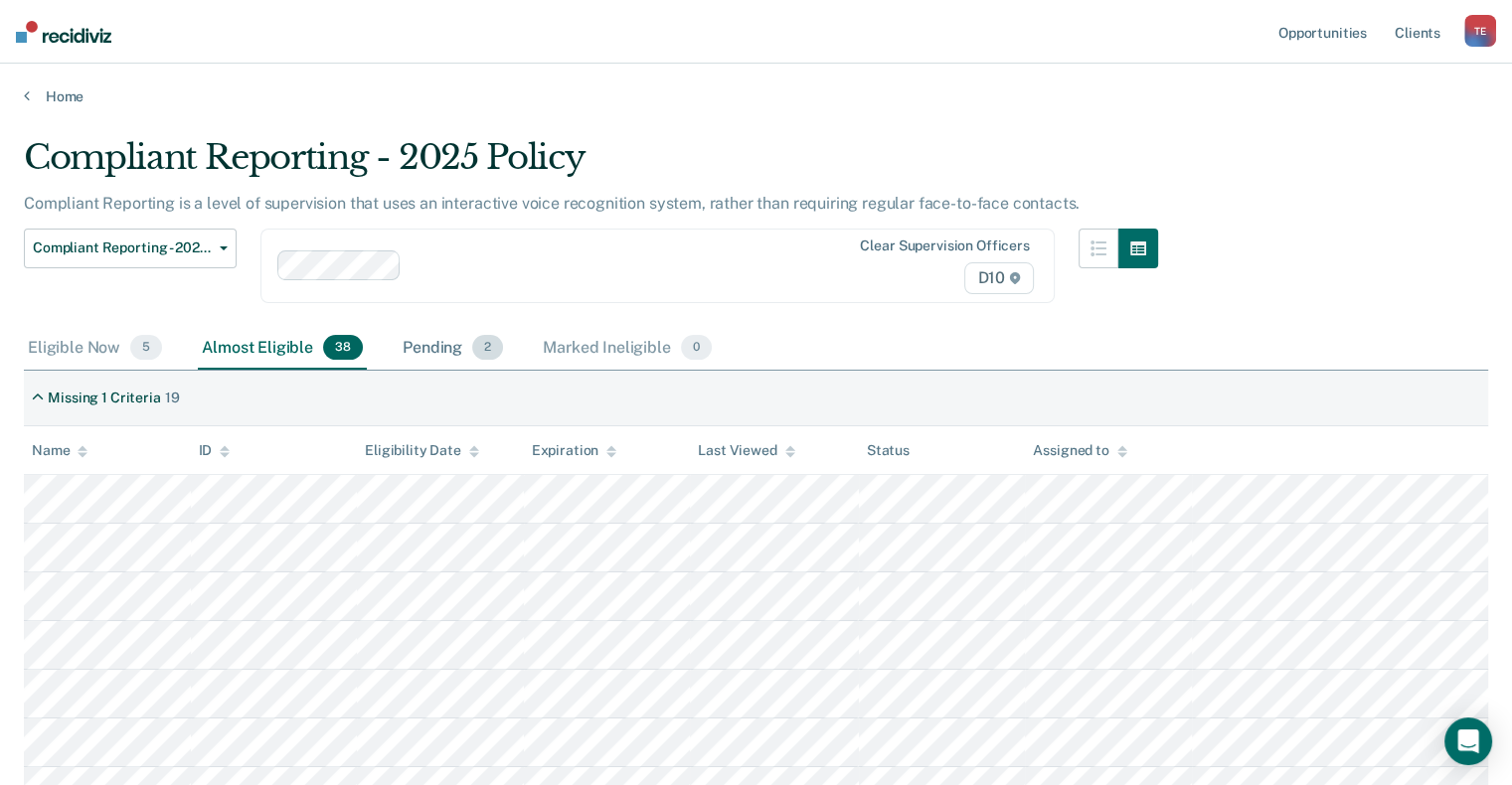 click on "Pending 2" at bounding box center [452, 349] 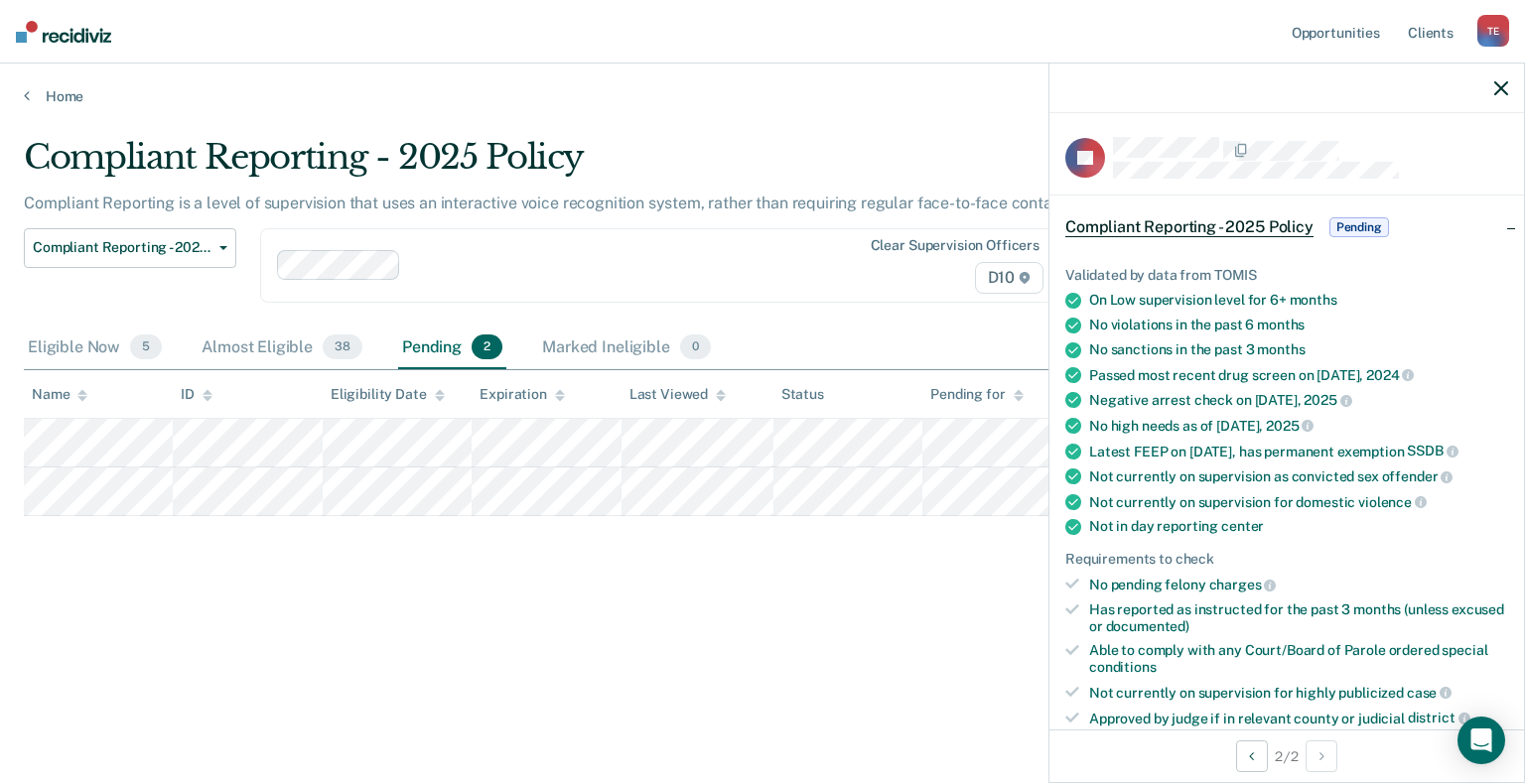 click on "Compliant Reporting - 2025 Policy   Compliant Reporting is a level of supervision that uses an interactive voice recognition system, rather than requiring regular face-to-face contacts.  Compliant Reporting - 2025 Policy Supervision Level Downgrade Suspension of Direct Supervision Compliant Reporting - 2025 Policy Clear   supervision officers D10   Eligible Now 5 Almost Eligible 38 Pending 2 Marked Ineligible 0
To pick up a draggable item, press the space bar.
While dragging, use the arrow keys to move the item.
Press space again to drop the item in its new position, or press escape to cancel.
Name ID Eligibility Date Expiration Last Viewed Status Pending for Assigned to" at bounding box center (762, 418) 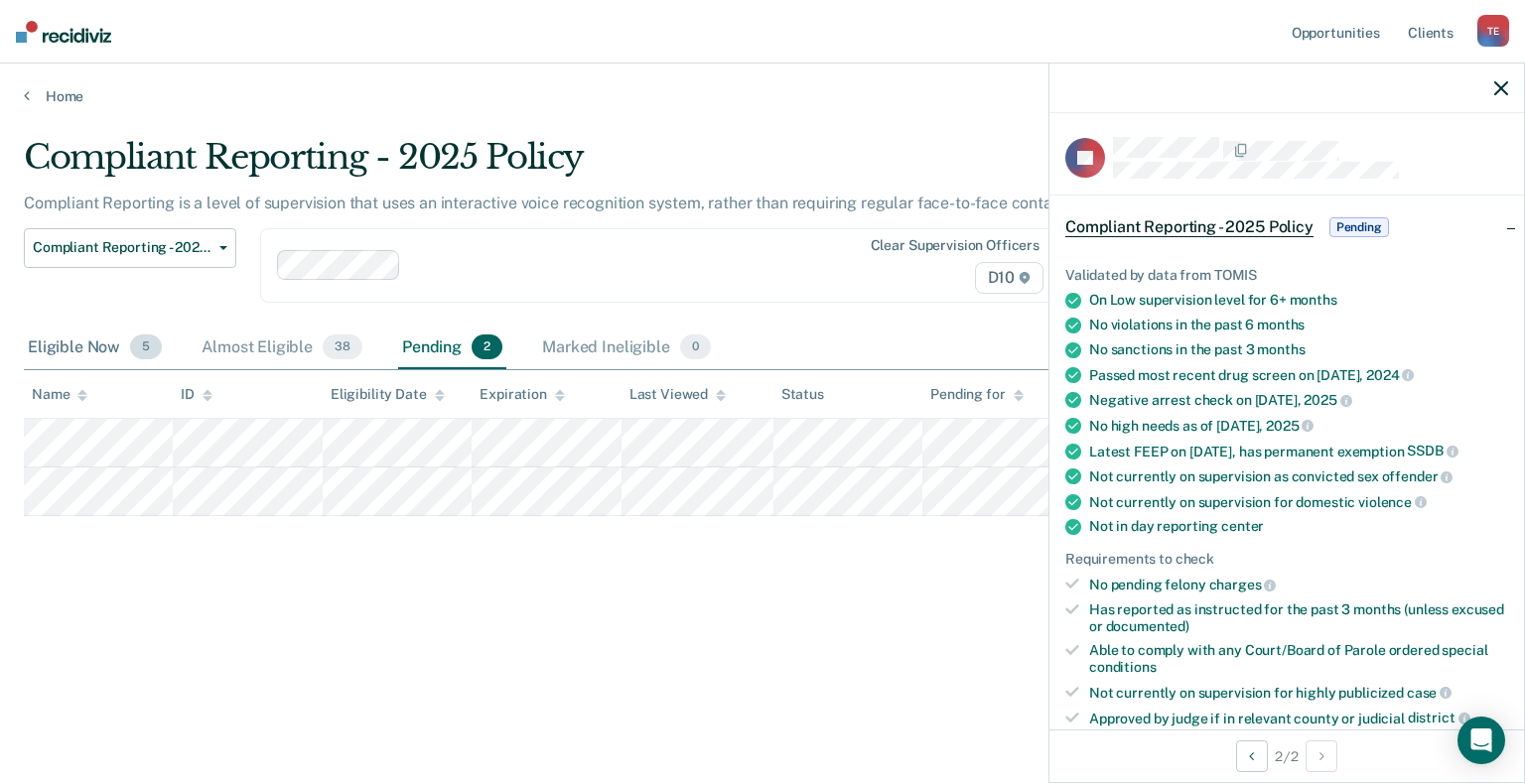 click on "Eligible Now 5" at bounding box center (94, 348) 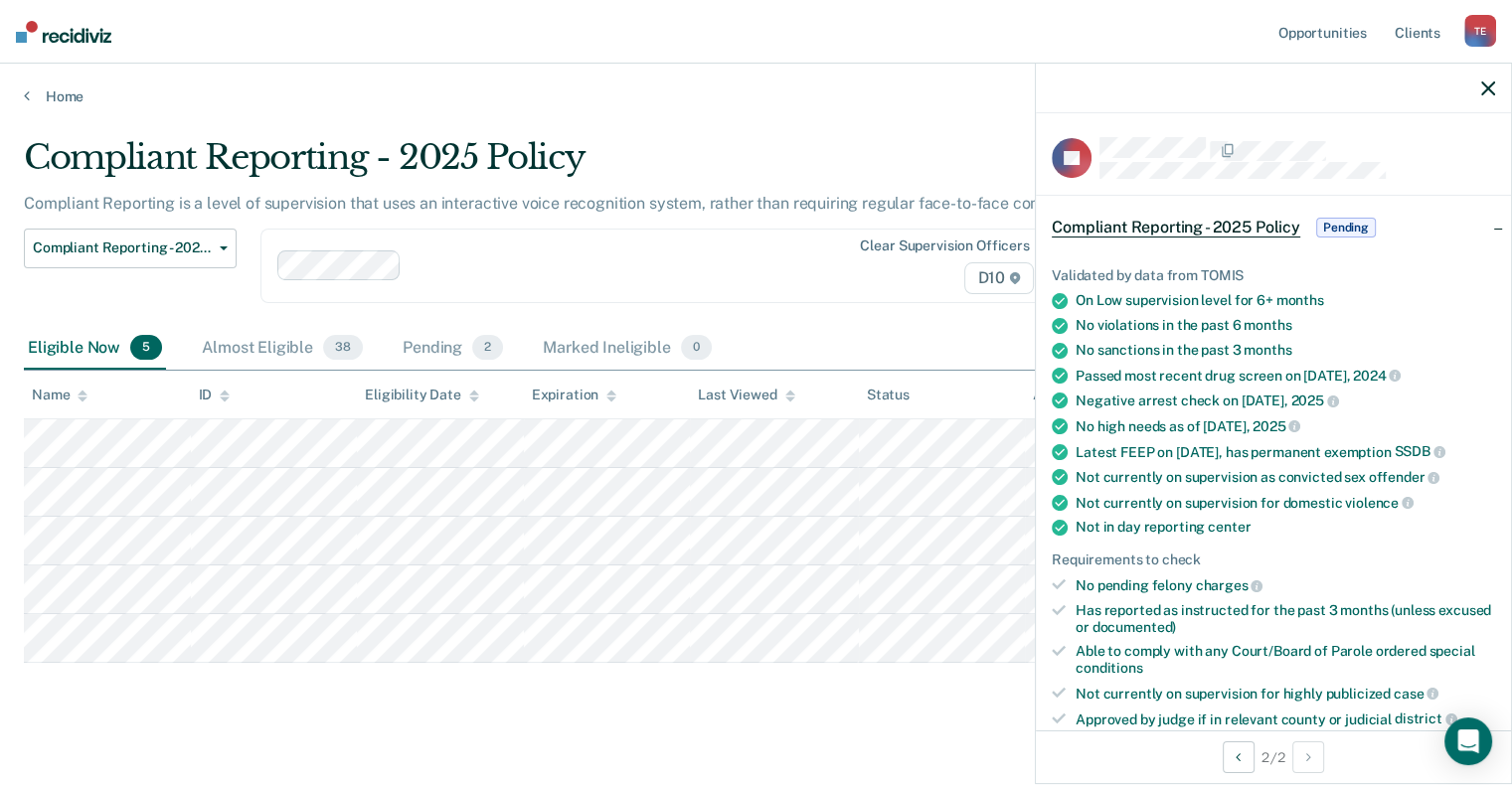 click at bounding box center [1488, 88] 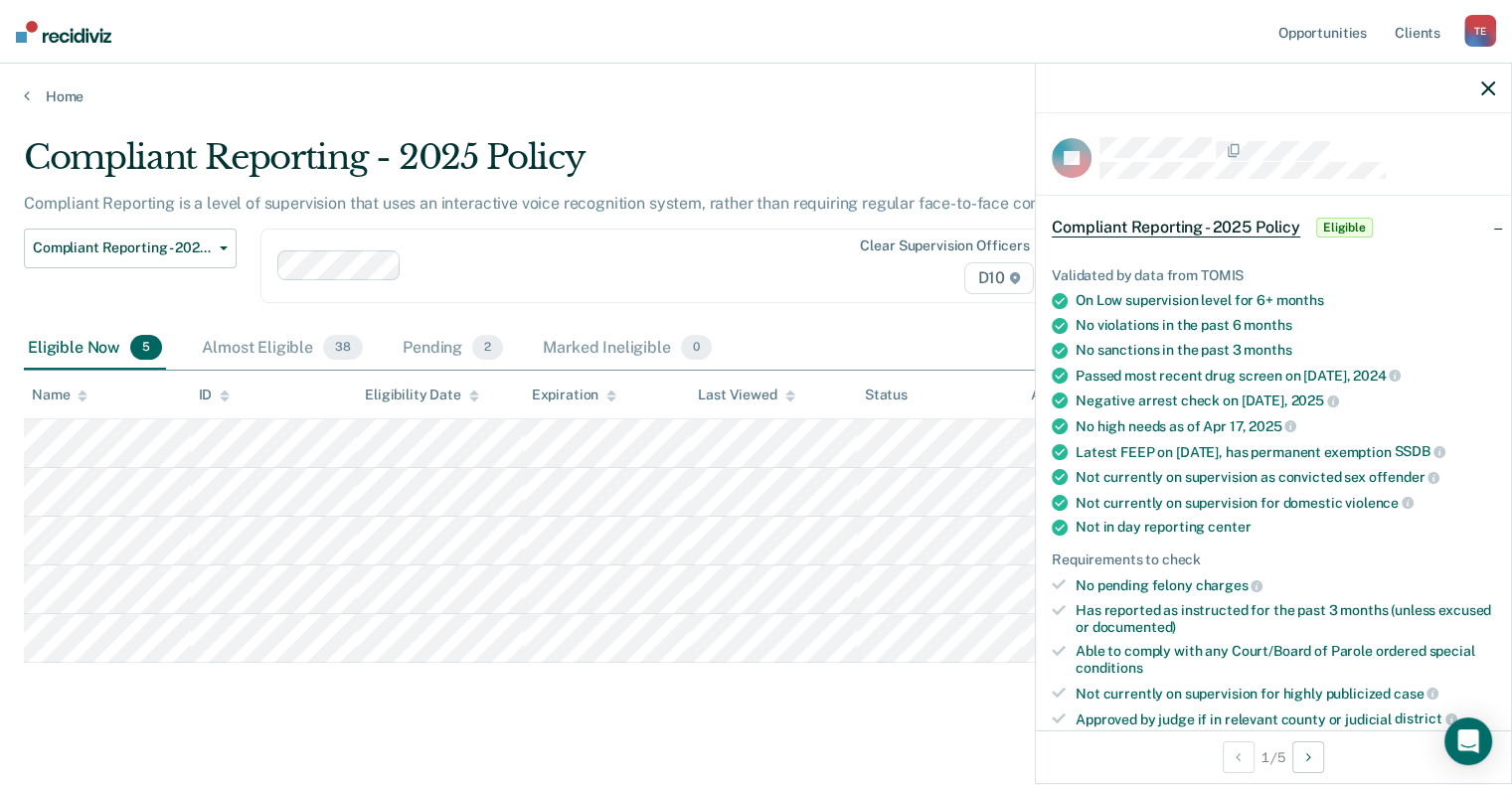 click at bounding box center [1488, 88] 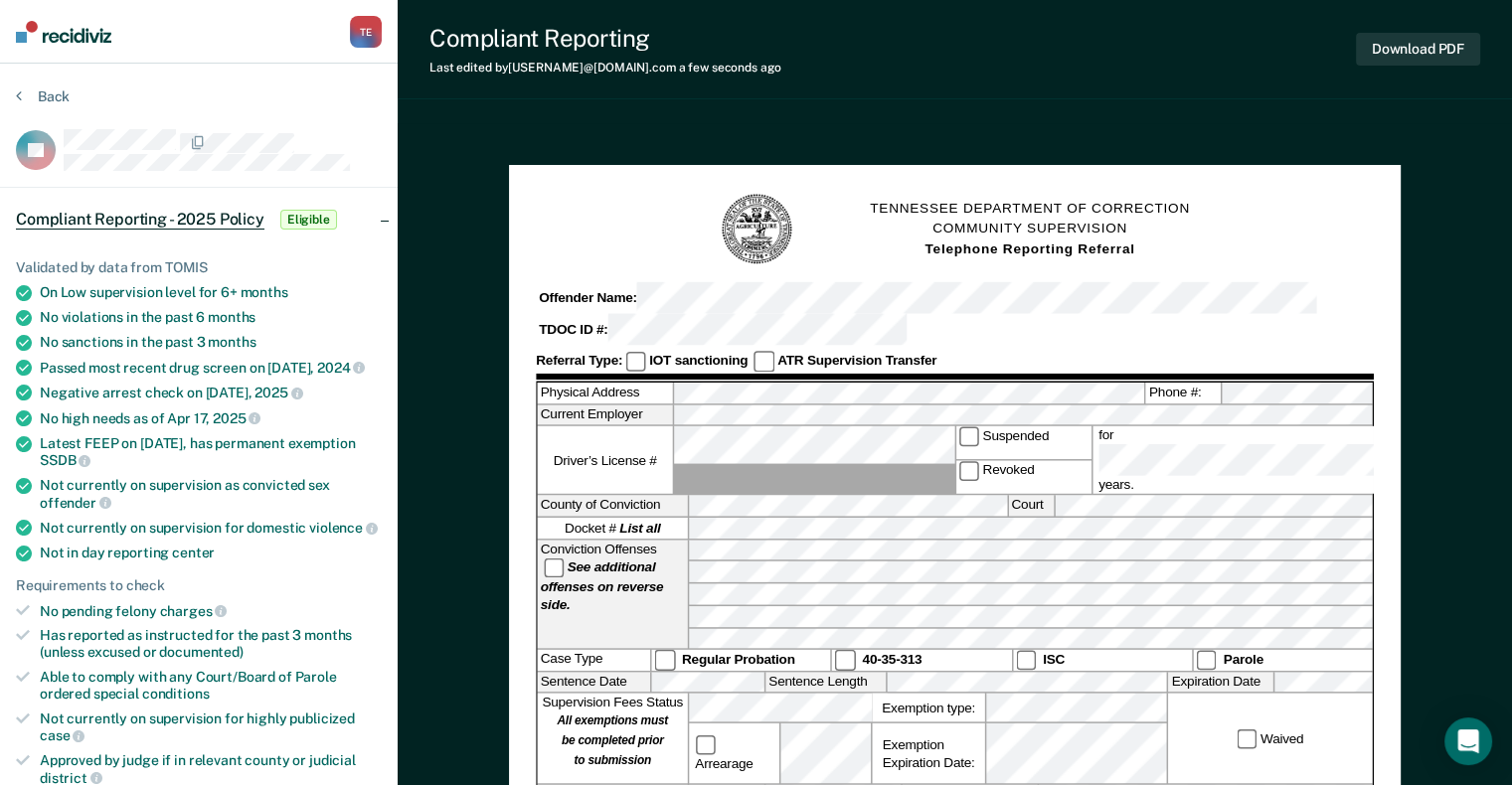 scroll, scrollTop: 199, scrollLeft: 0, axis: vertical 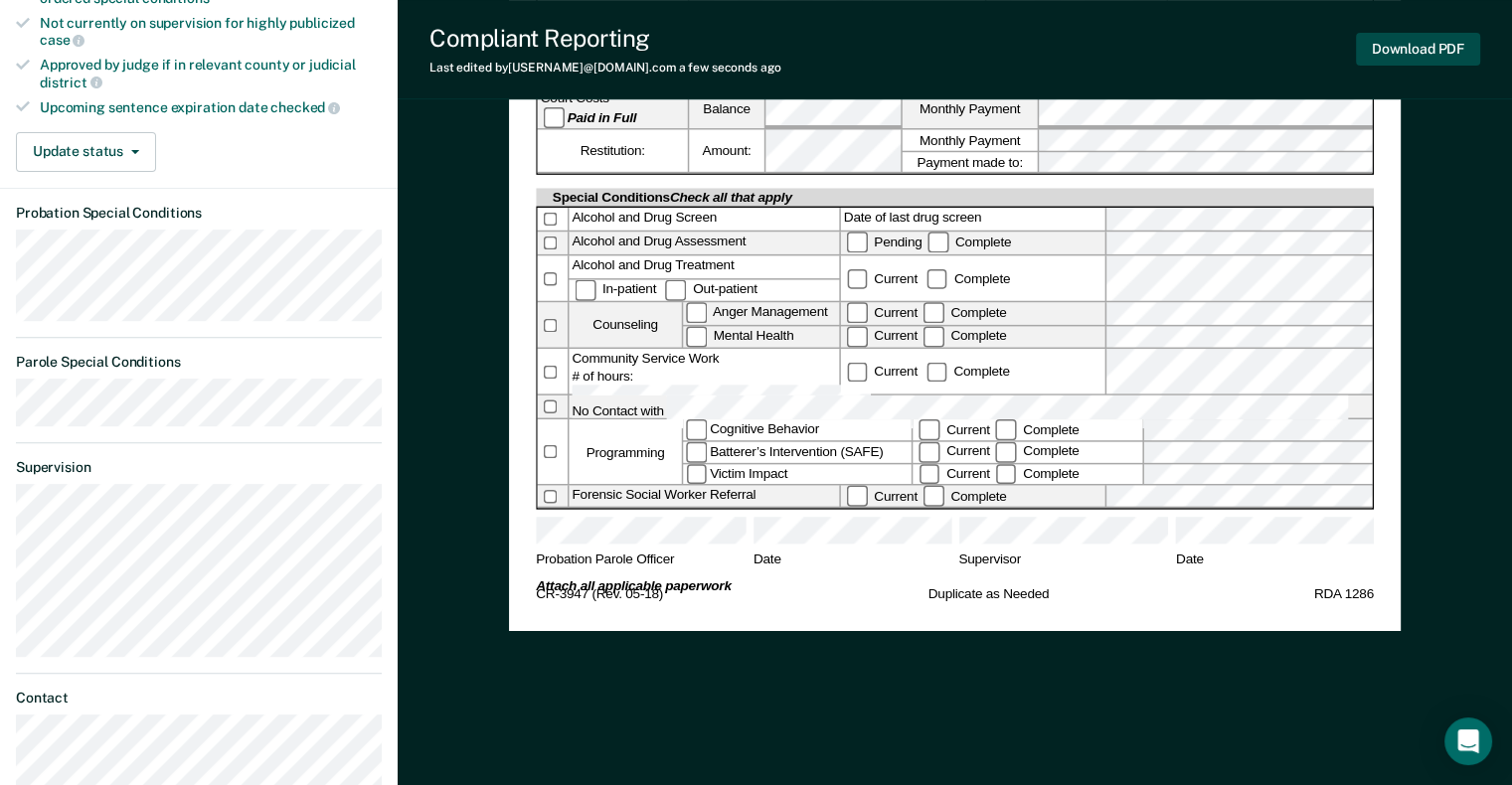 click on "Download PDF" at bounding box center [1418, 49] 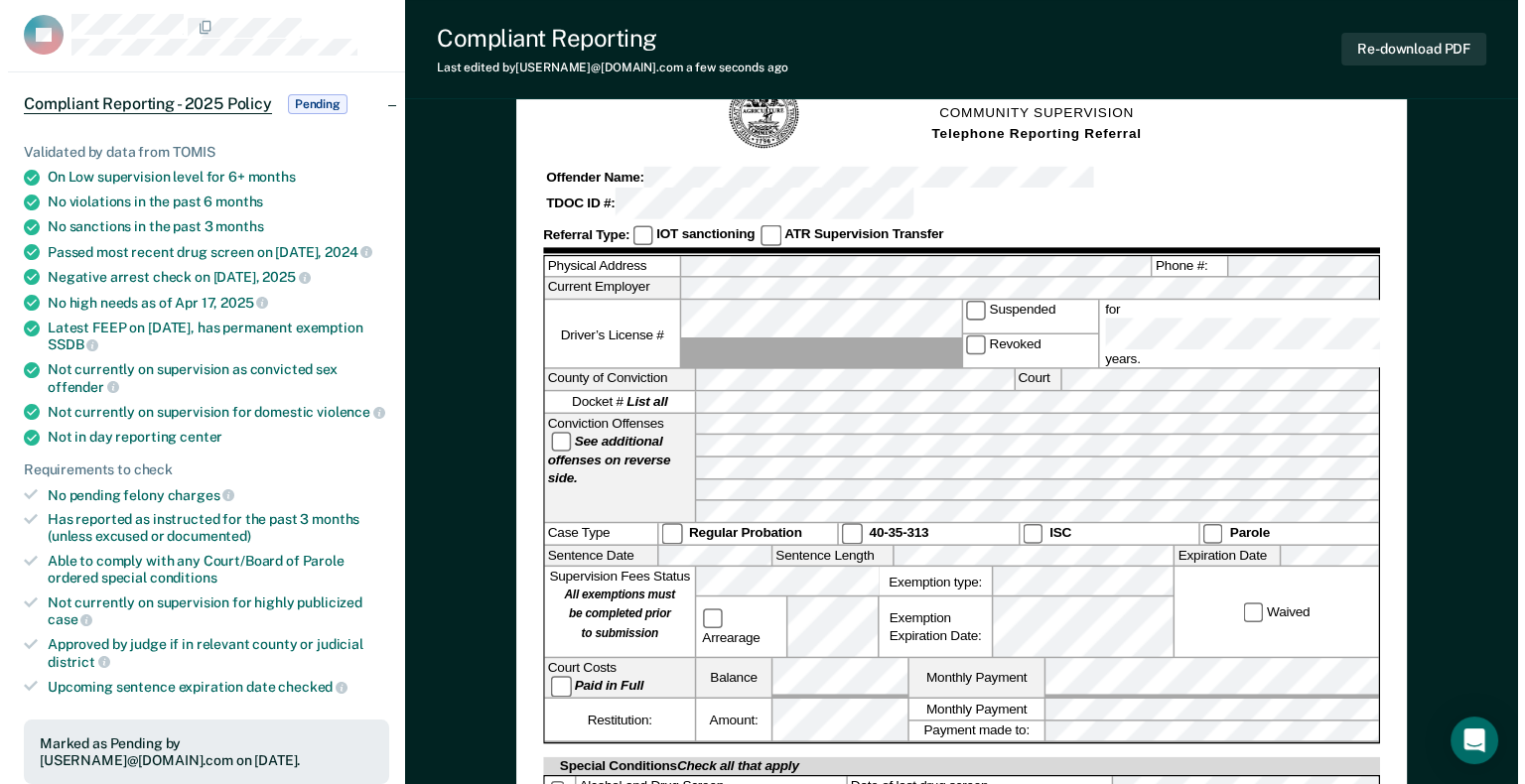 scroll, scrollTop: 0, scrollLeft: 0, axis: both 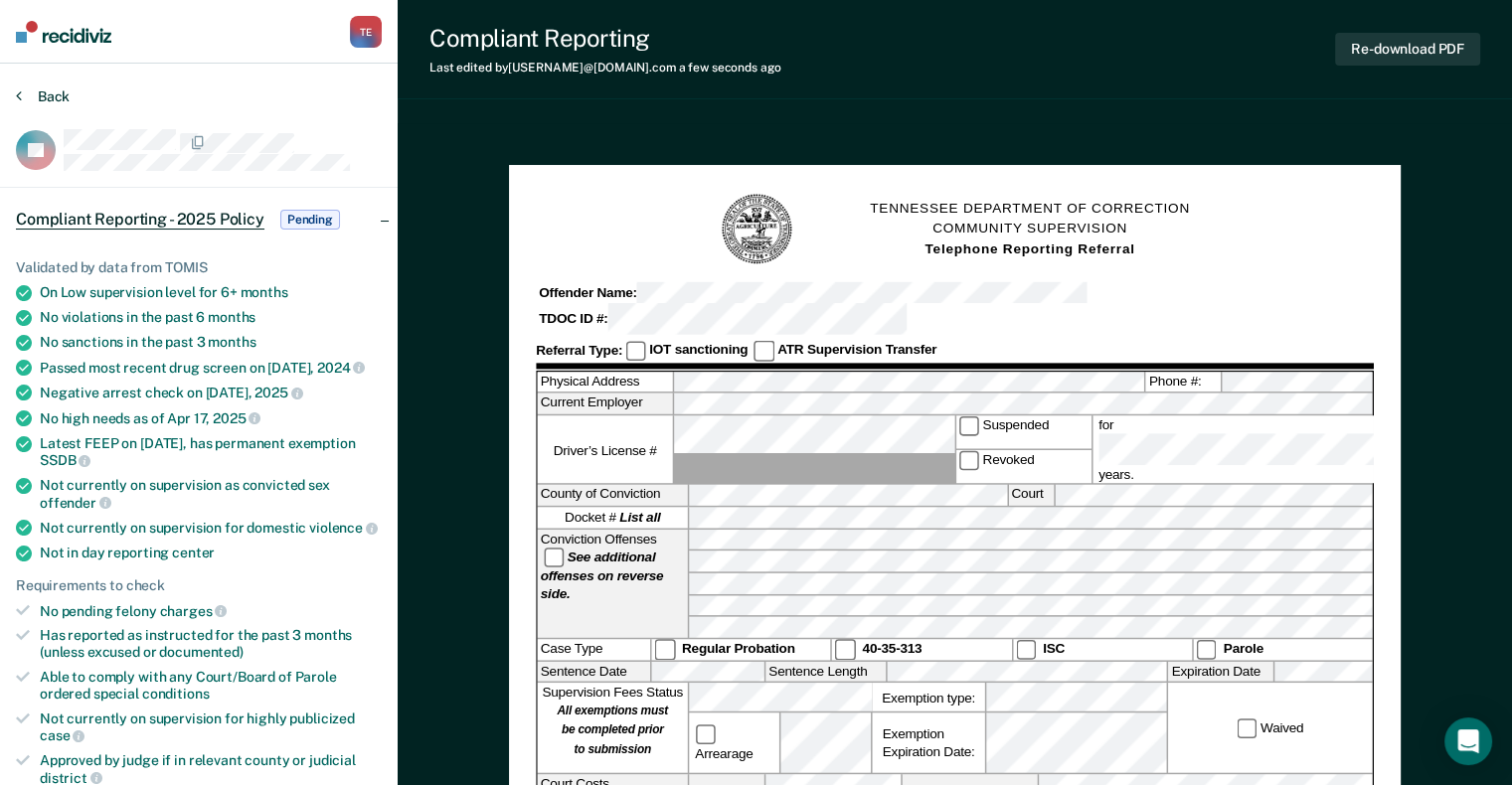 click on "Back" at bounding box center [43, 96] 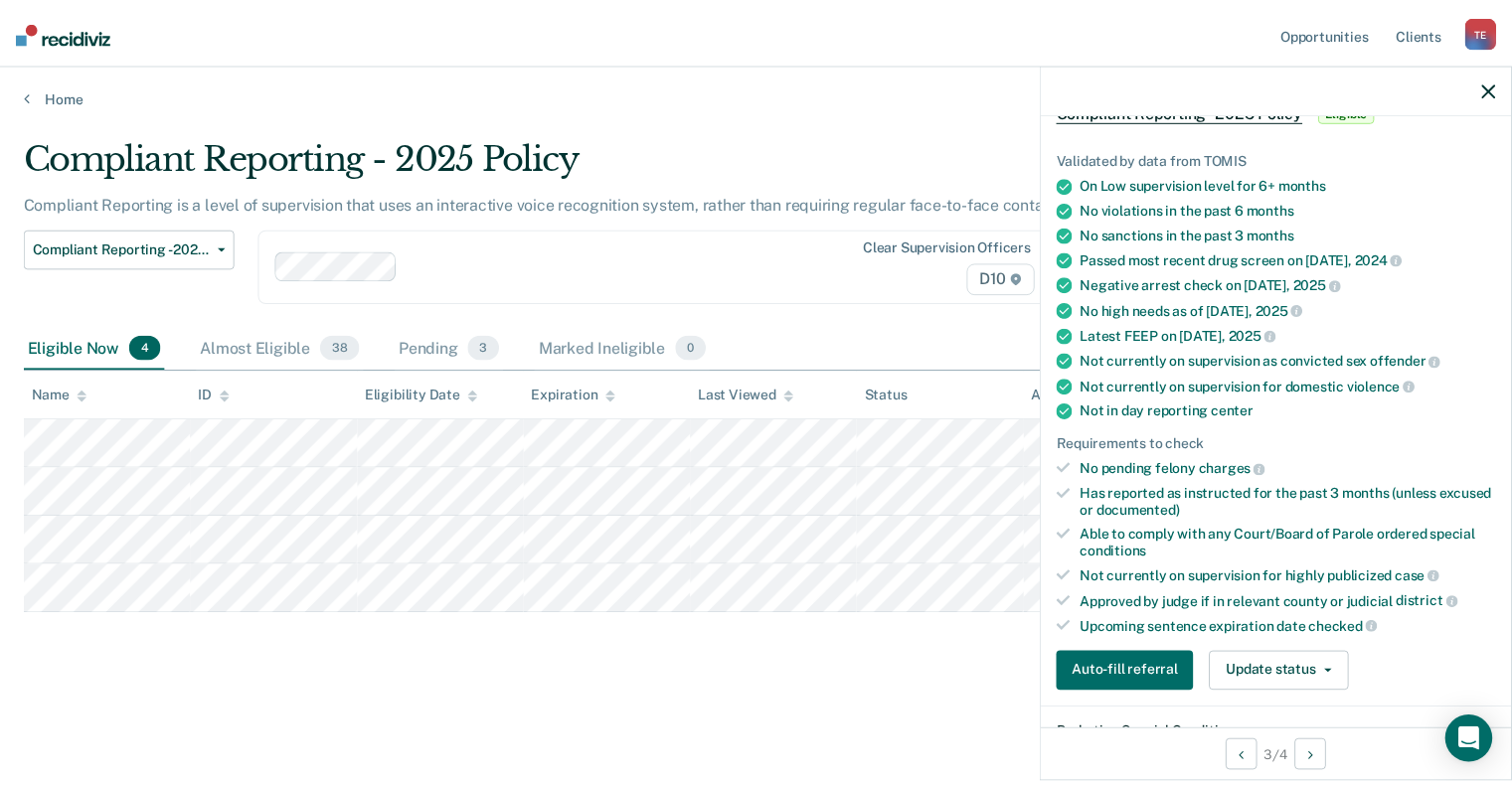 scroll, scrollTop: 298, scrollLeft: 0, axis: vertical 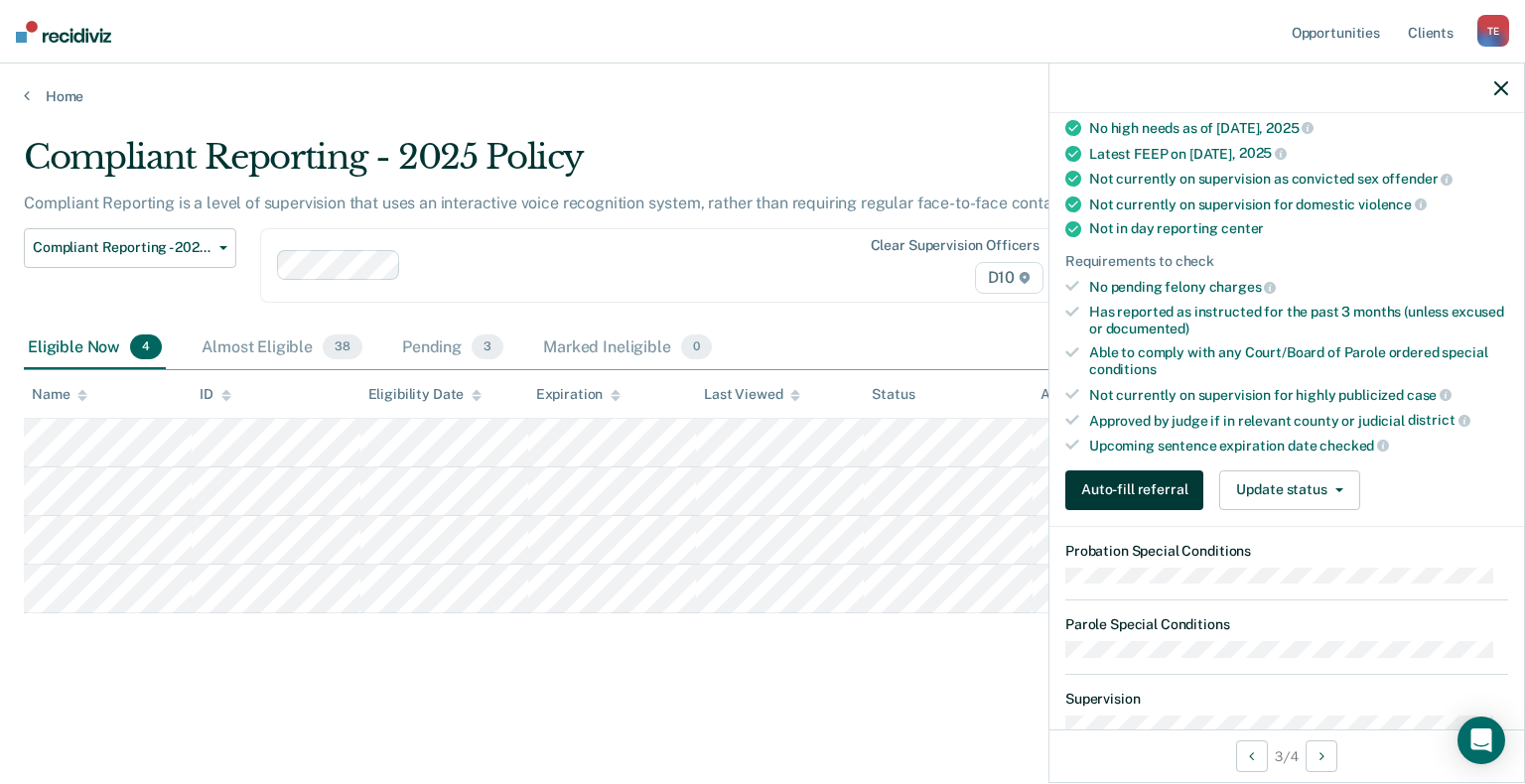 click on "Auto-fill referral" at bounding box center (1134, 490) 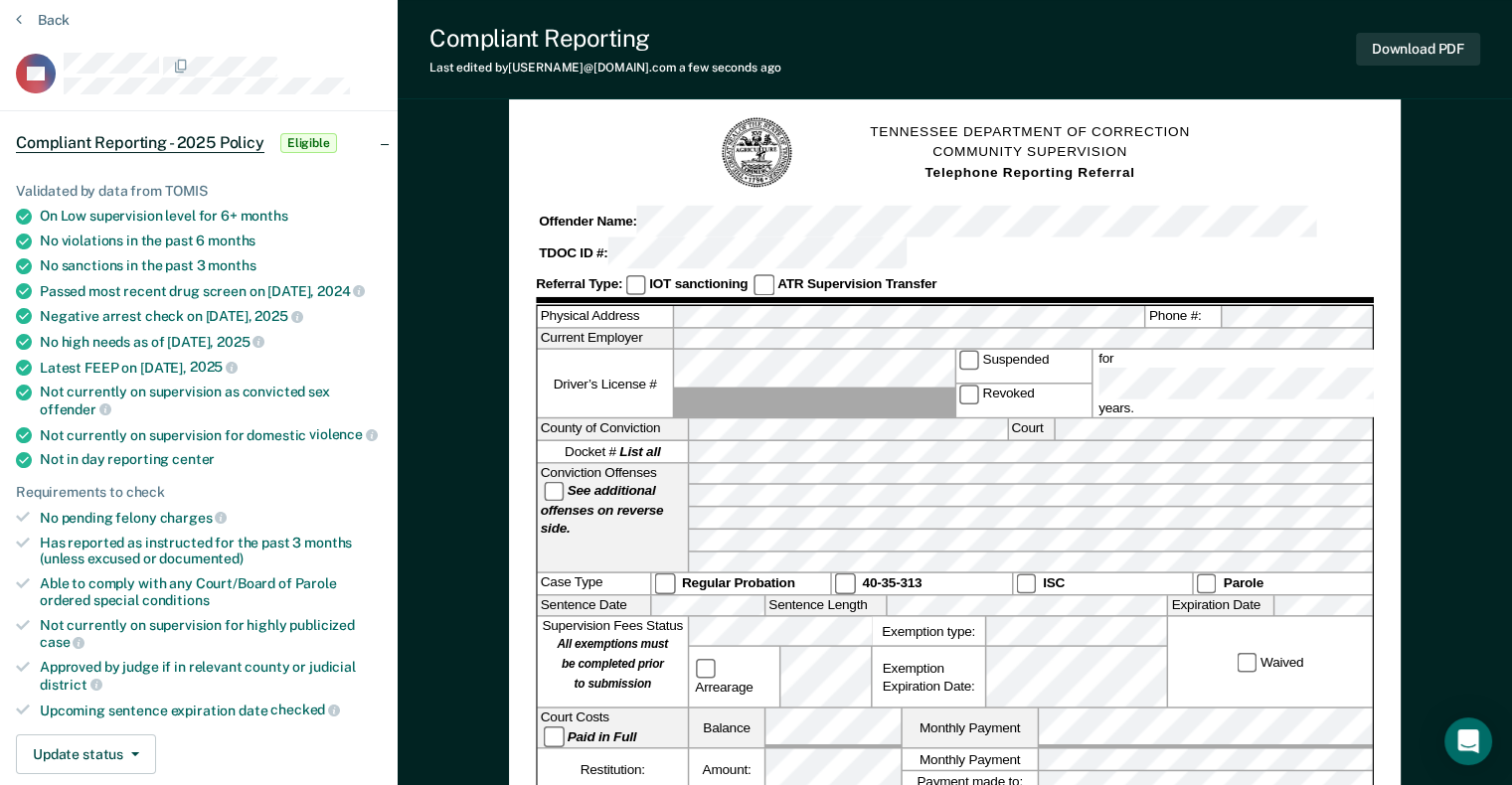 scroll, scrollTop: 99, scrollLeft: 0, axis: vertical 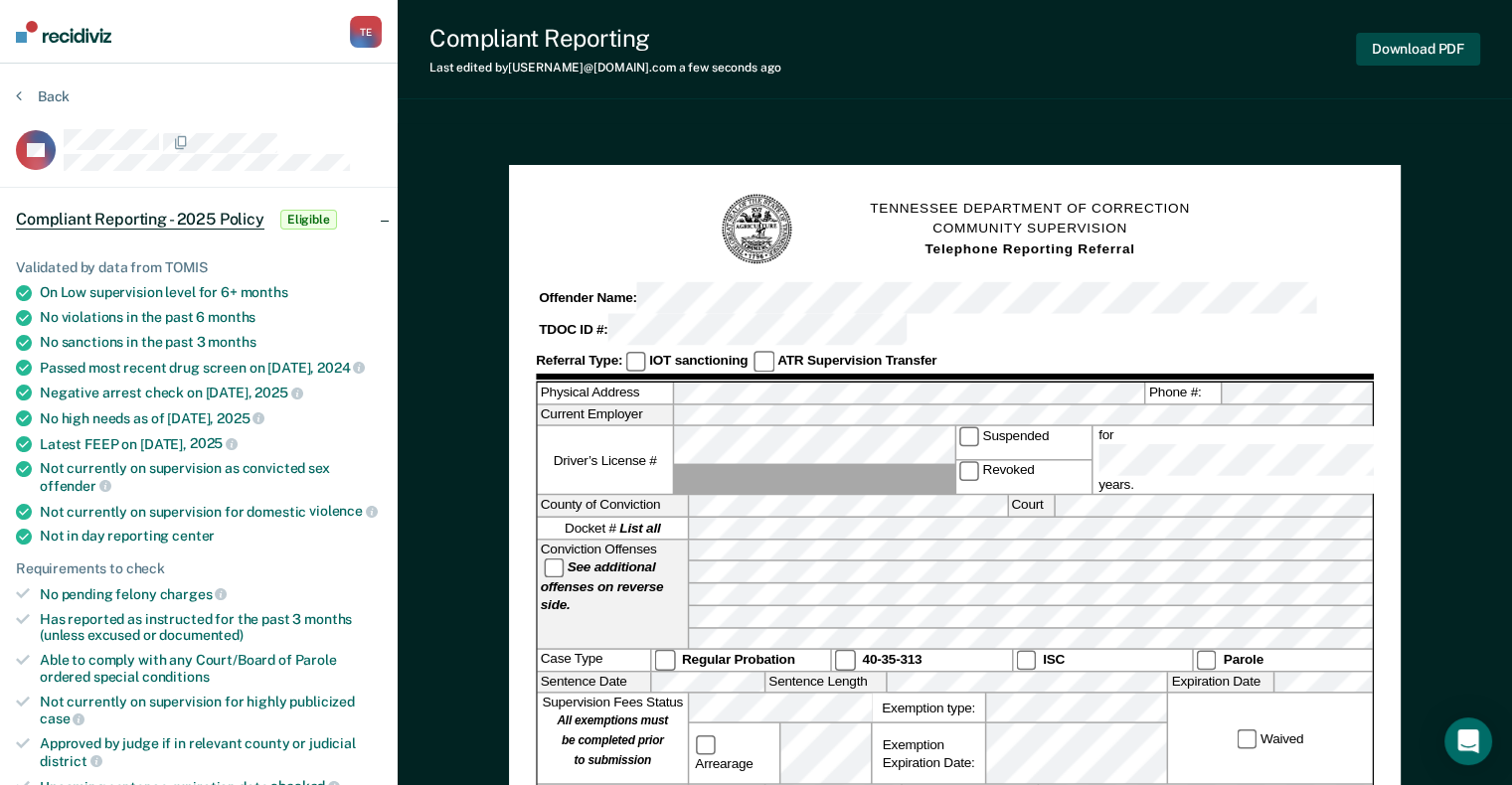 click on "Download PDF" at bounding box center [1418, 49] 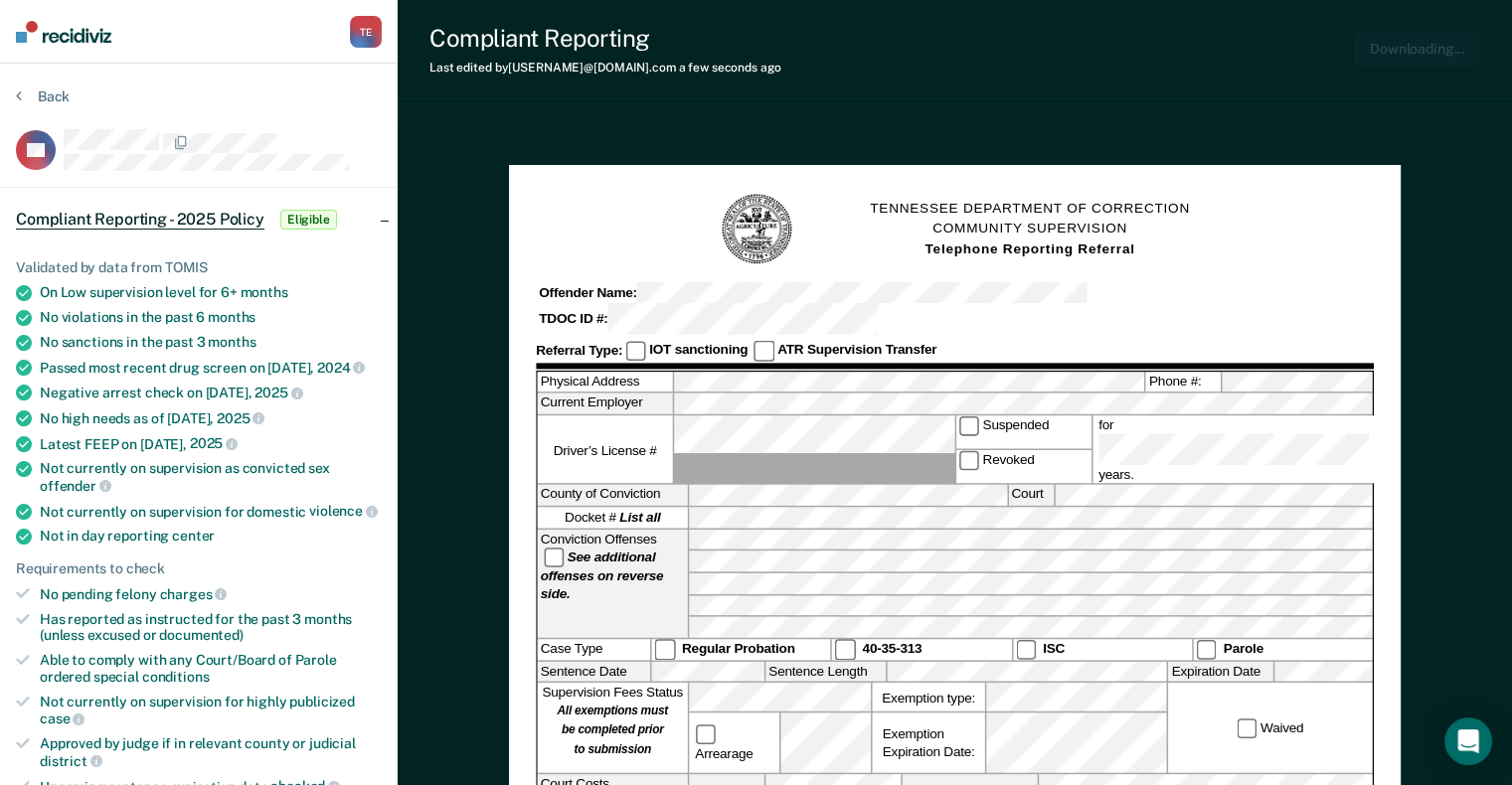 scroll, scrollTop: 0, scrollLeft: 0, axis: both 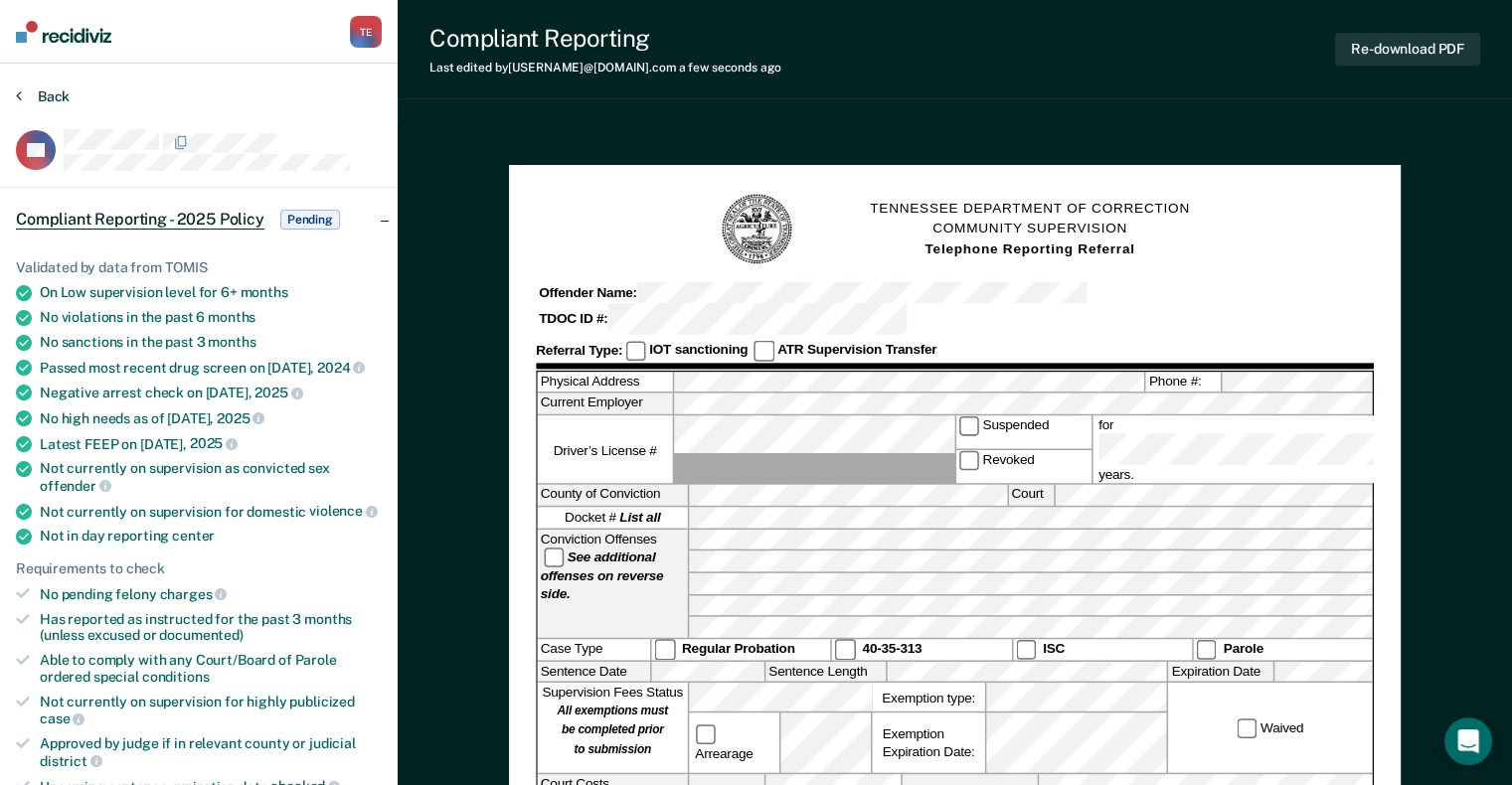 click on "Back" at bounding box center [43, 96] 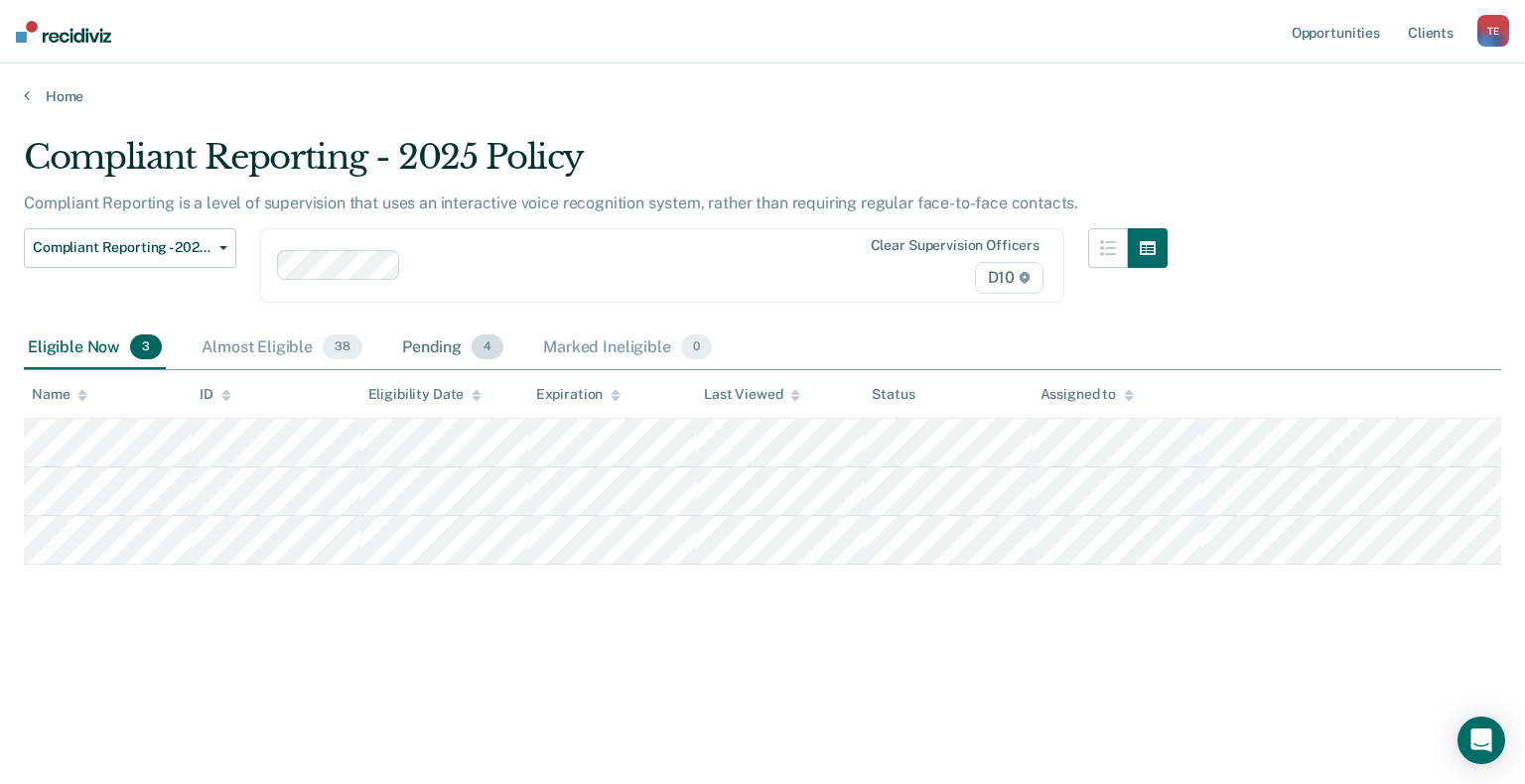 click on "Pending 4" at bounding box center (453, 348) 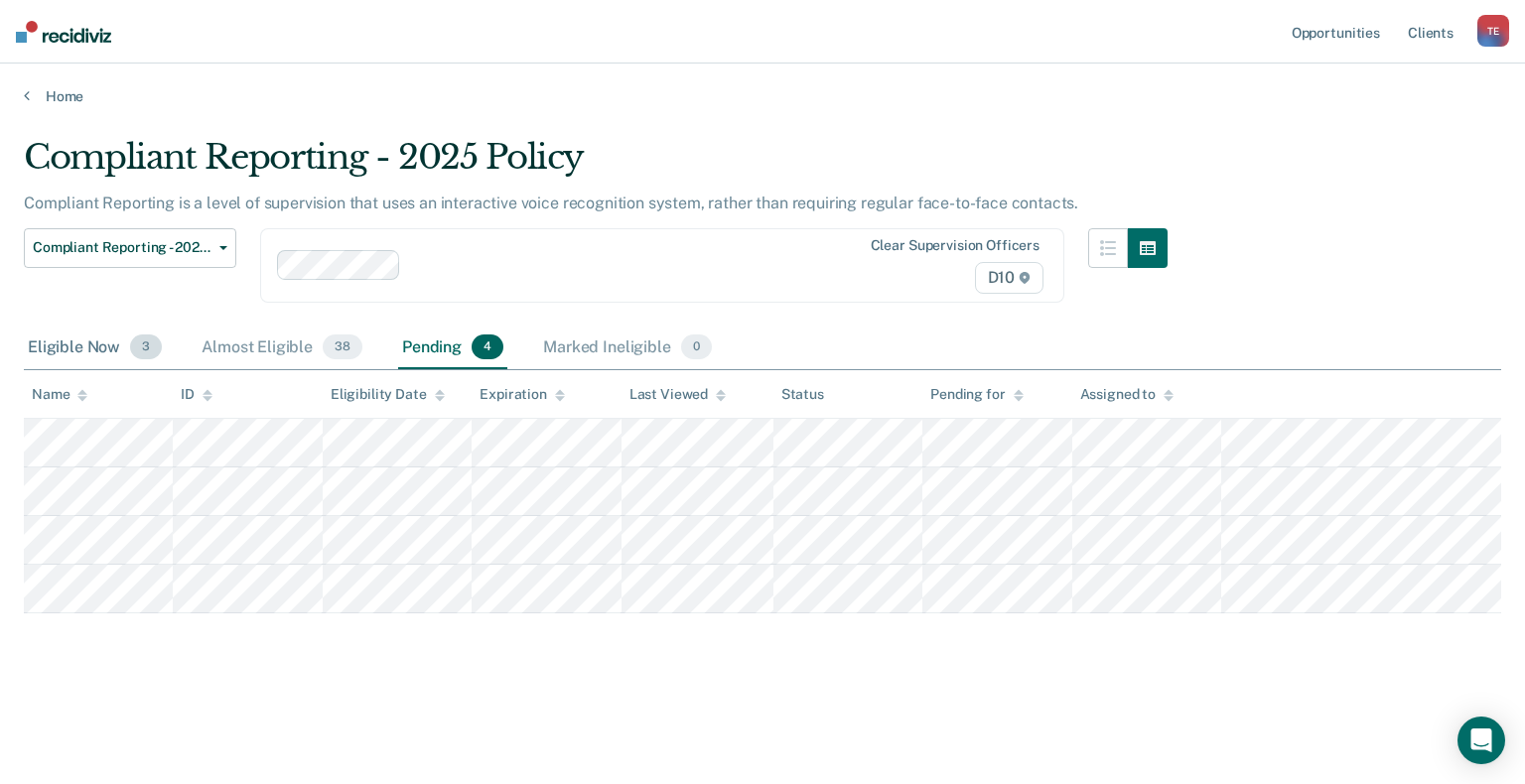 click on "Eligible Now 3" at bounding box center (94, 348) 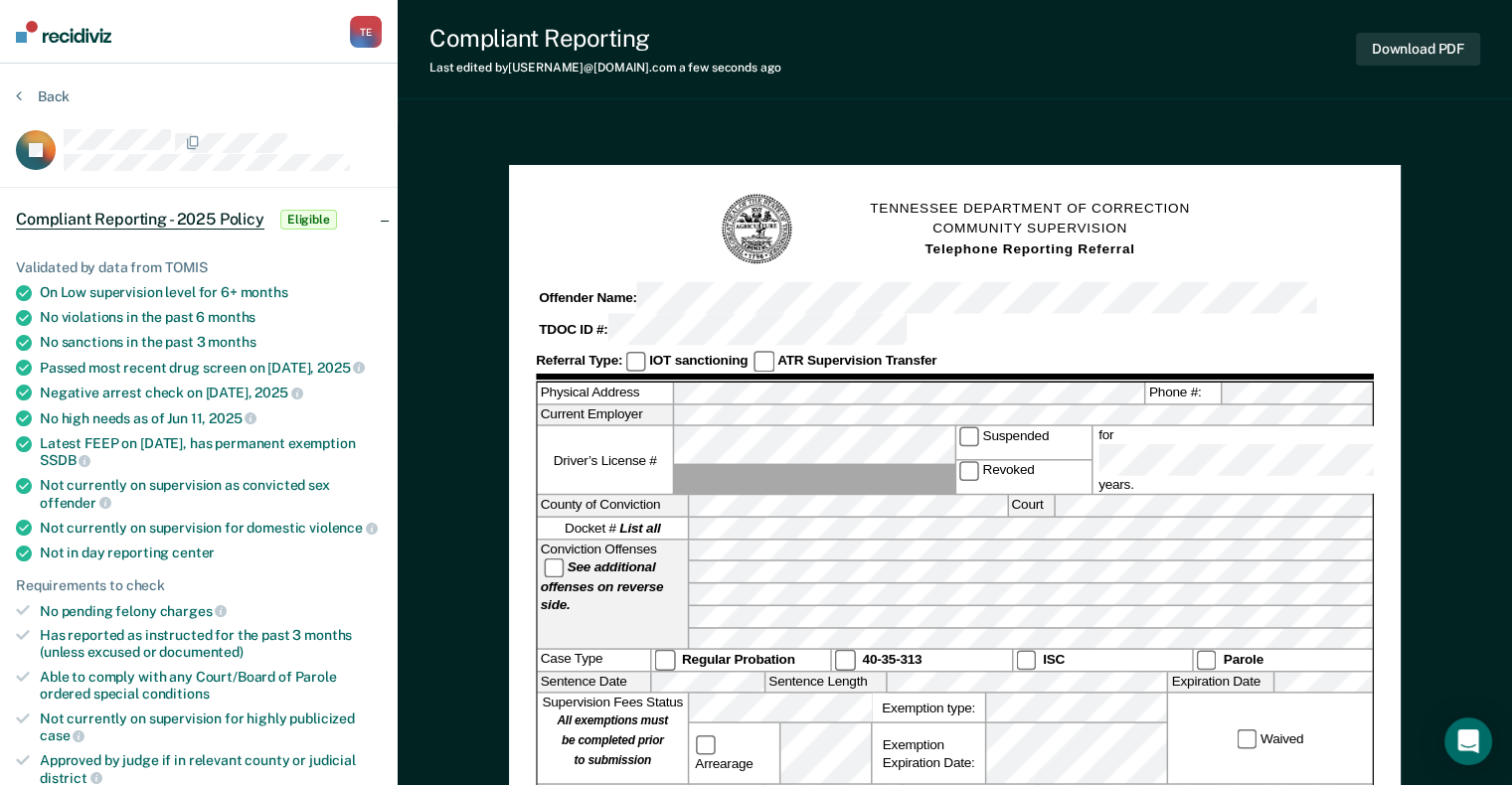 scroll, scrollTop: 99, scrollLeft: 0, axis: vertical 